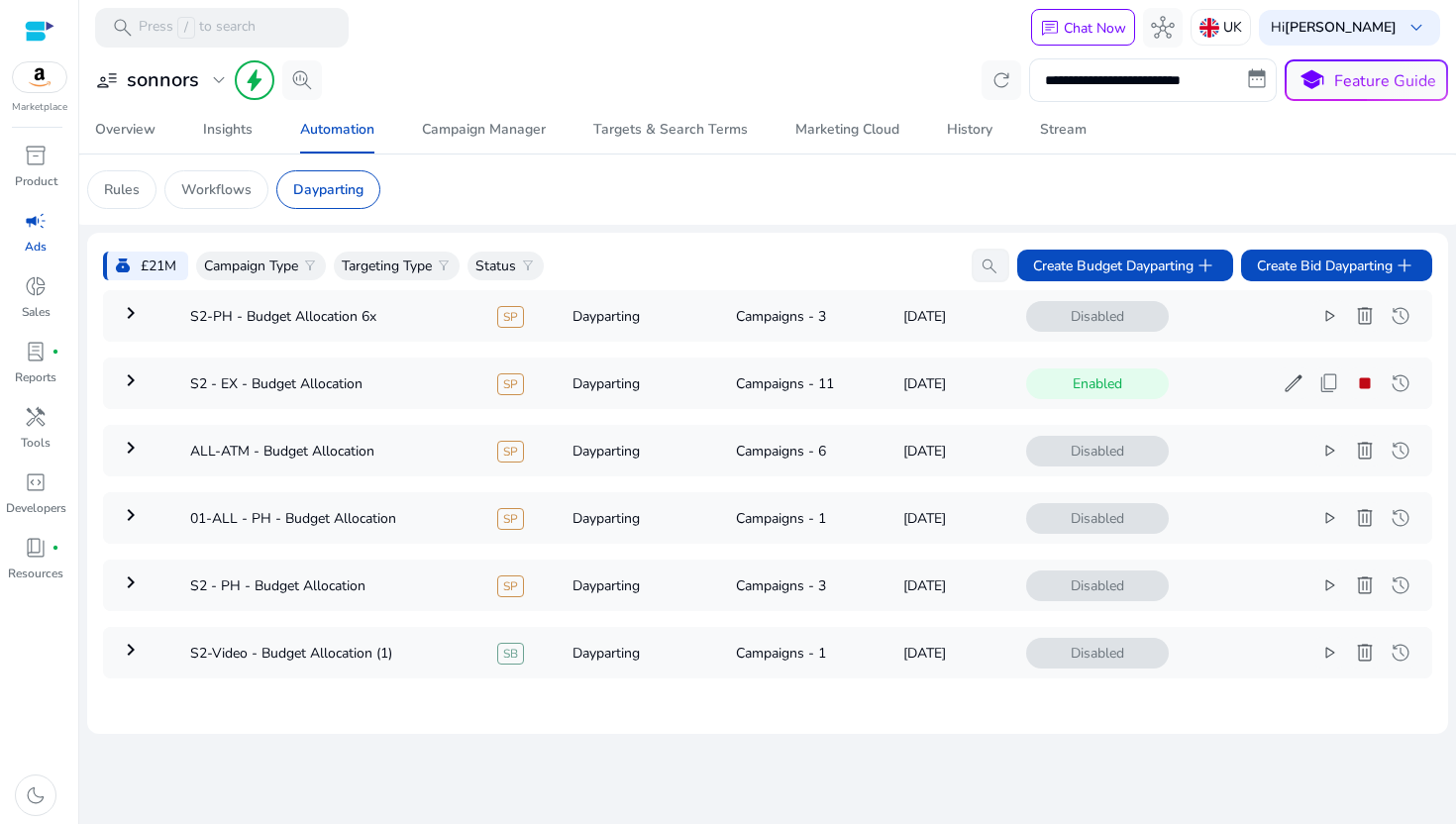 scroll, scrollTop: 0, scrollLeft: 0, axis: both 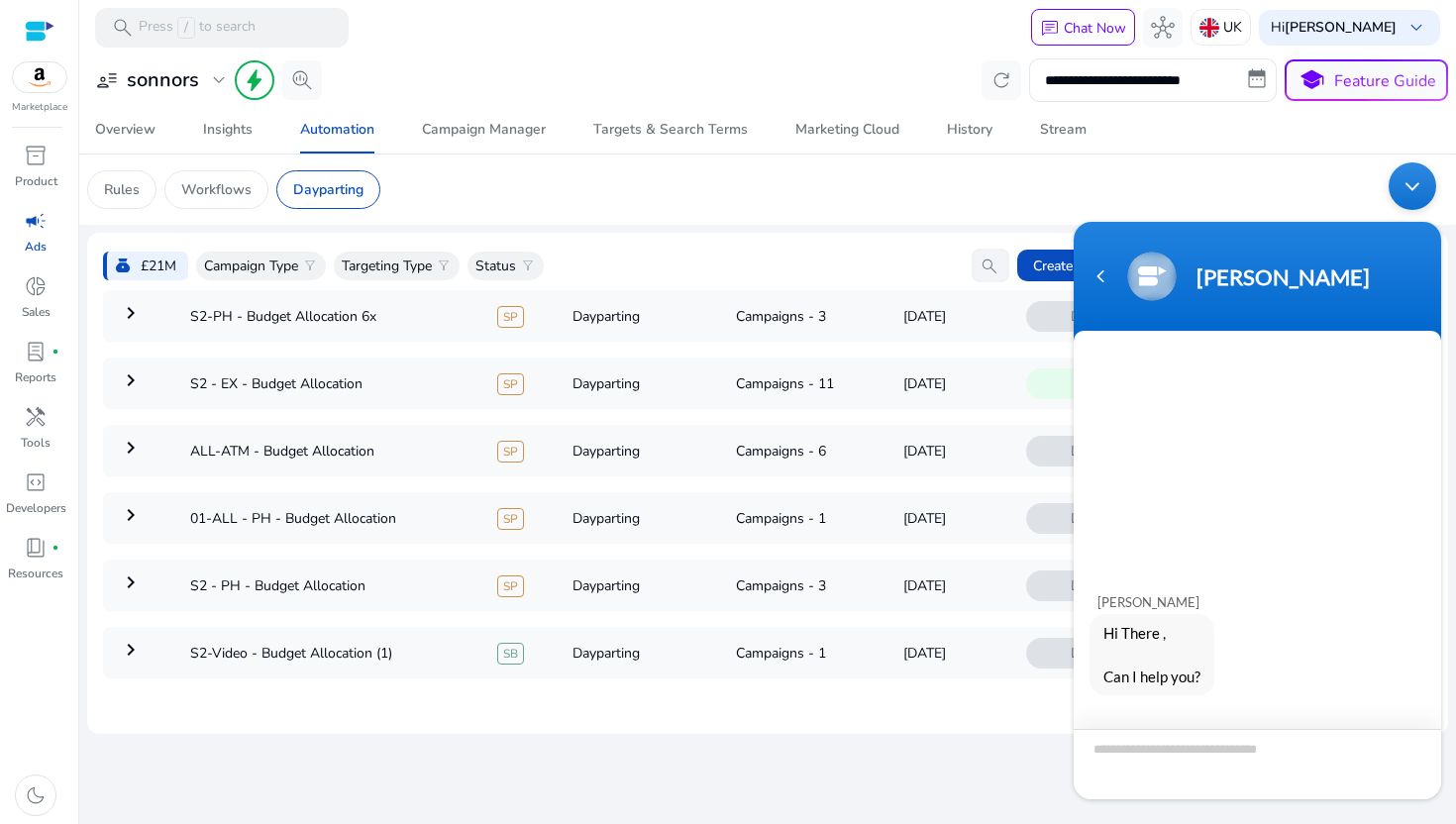 click at bounding box center (1257, 764) 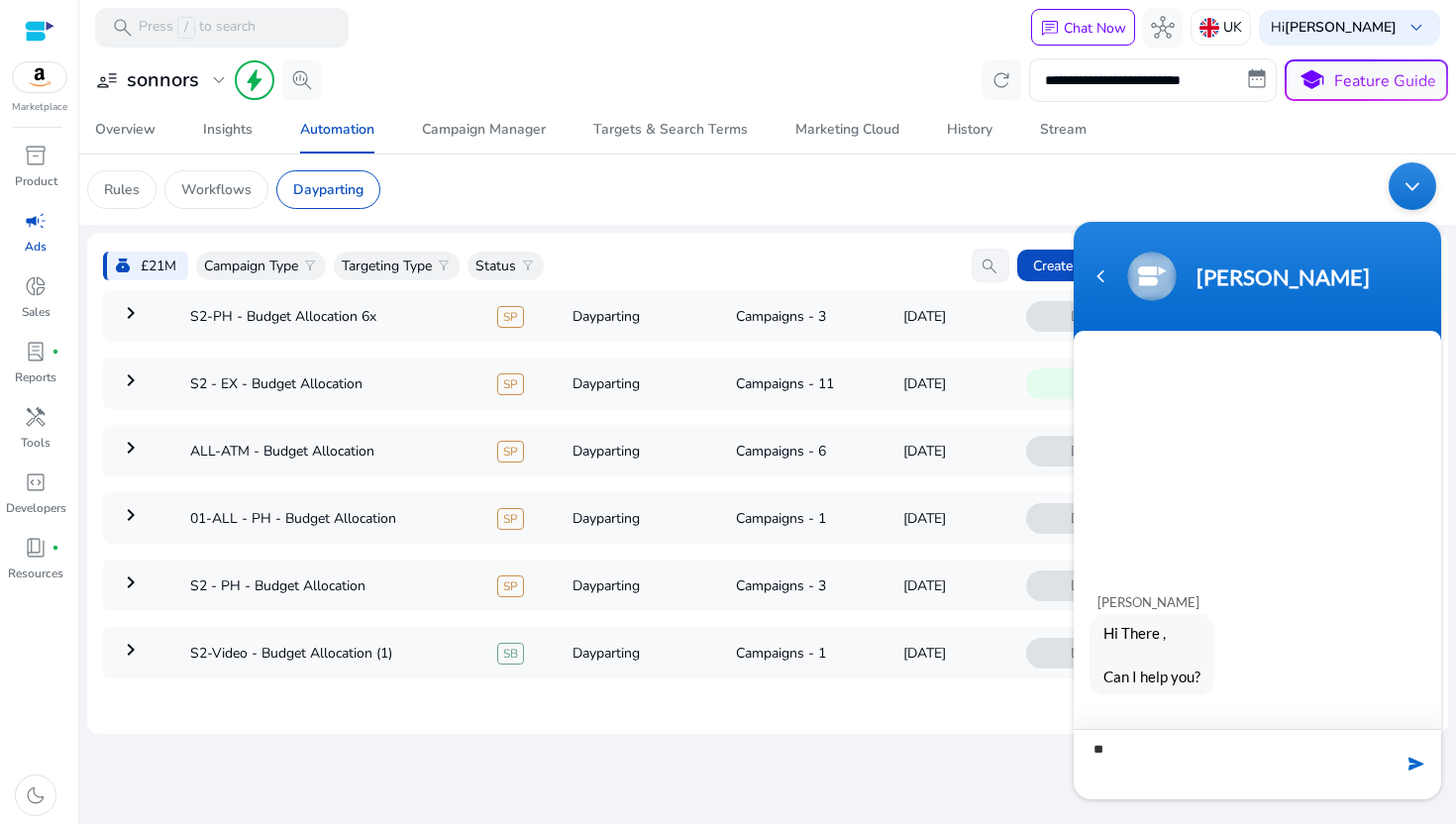 type on "**" 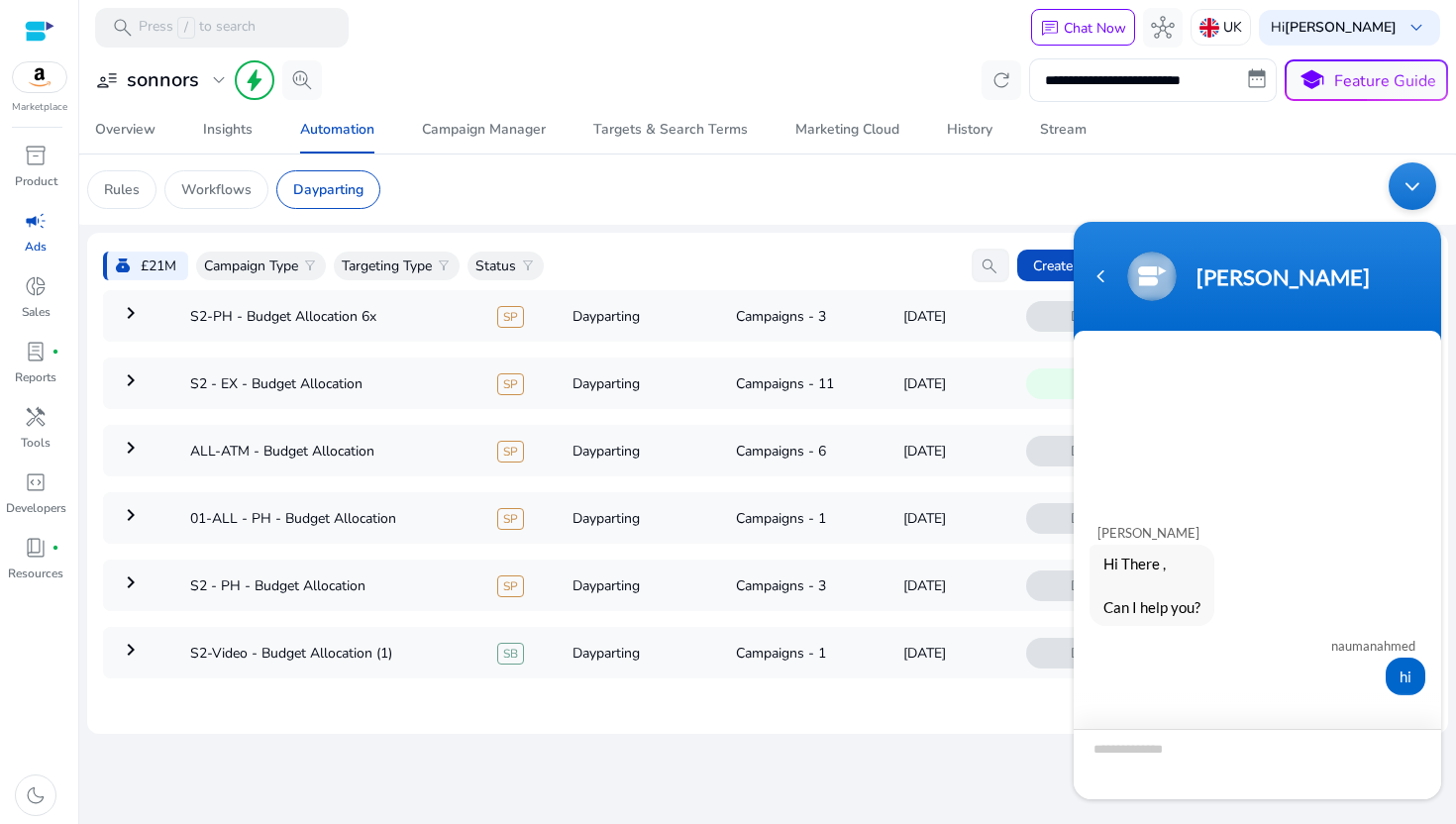 click at bounding box center (1257, 764) 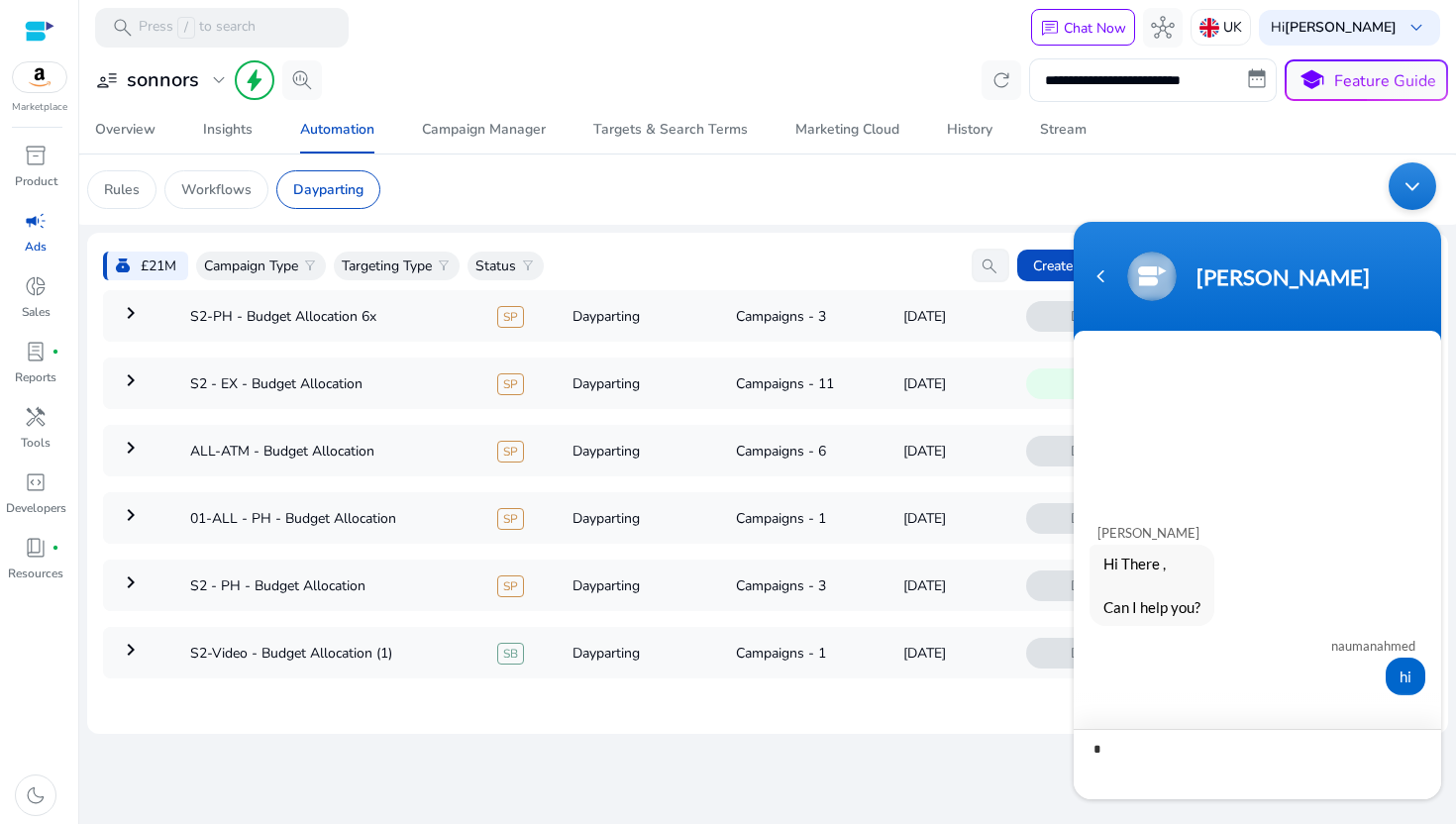 type on "**" 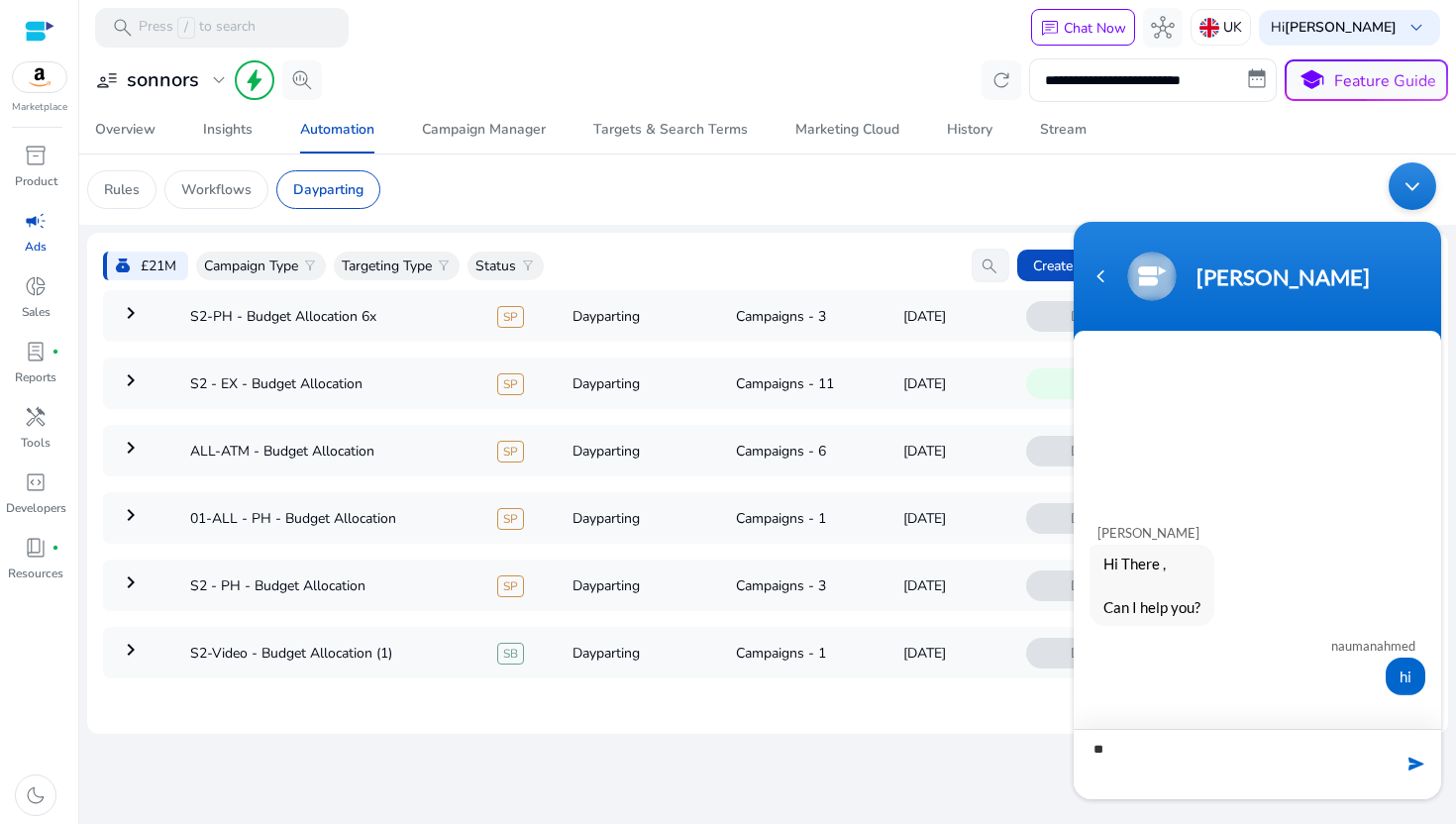type on "*" 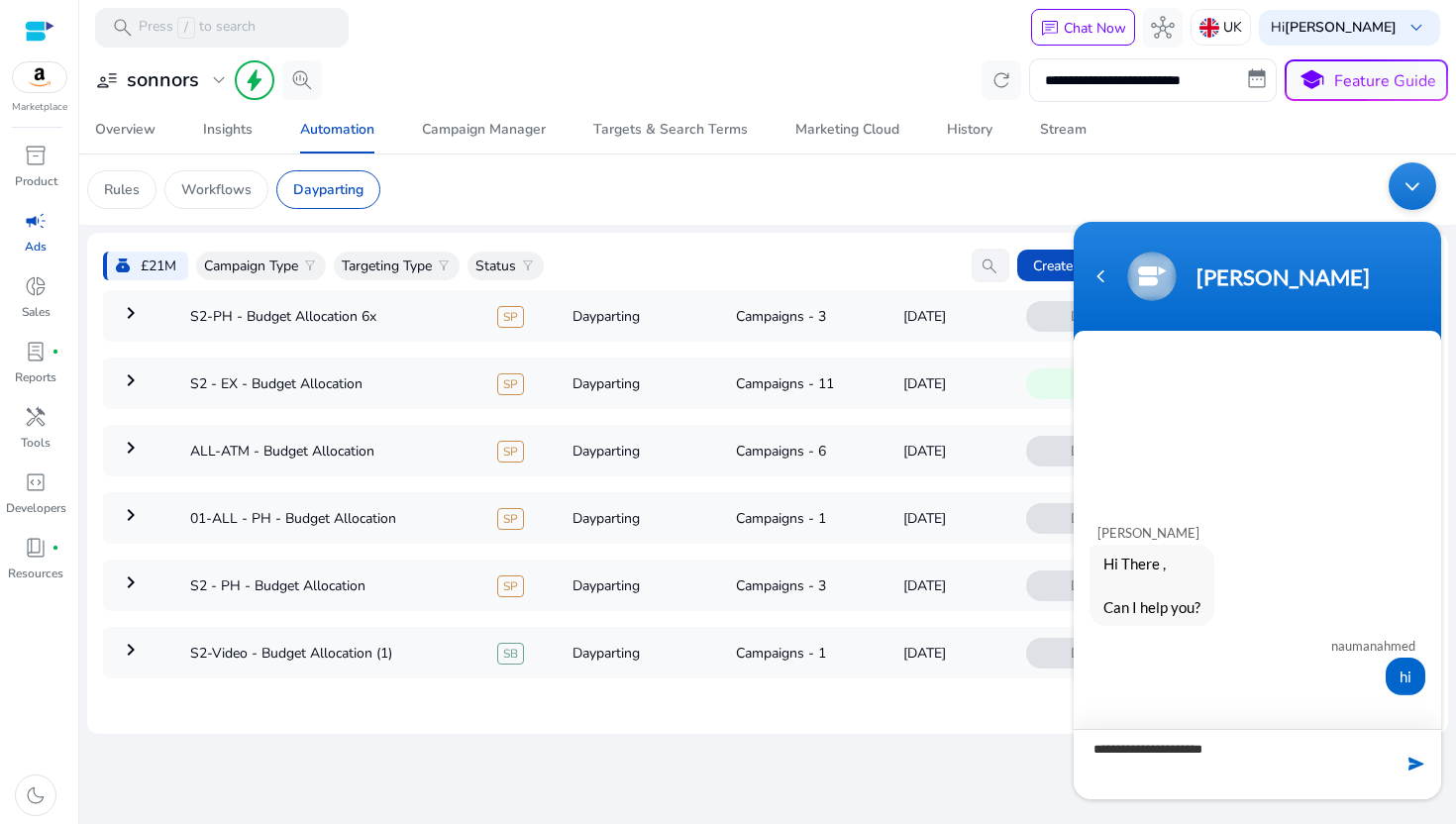 click on "**********" at bounding box center (1257, 764) 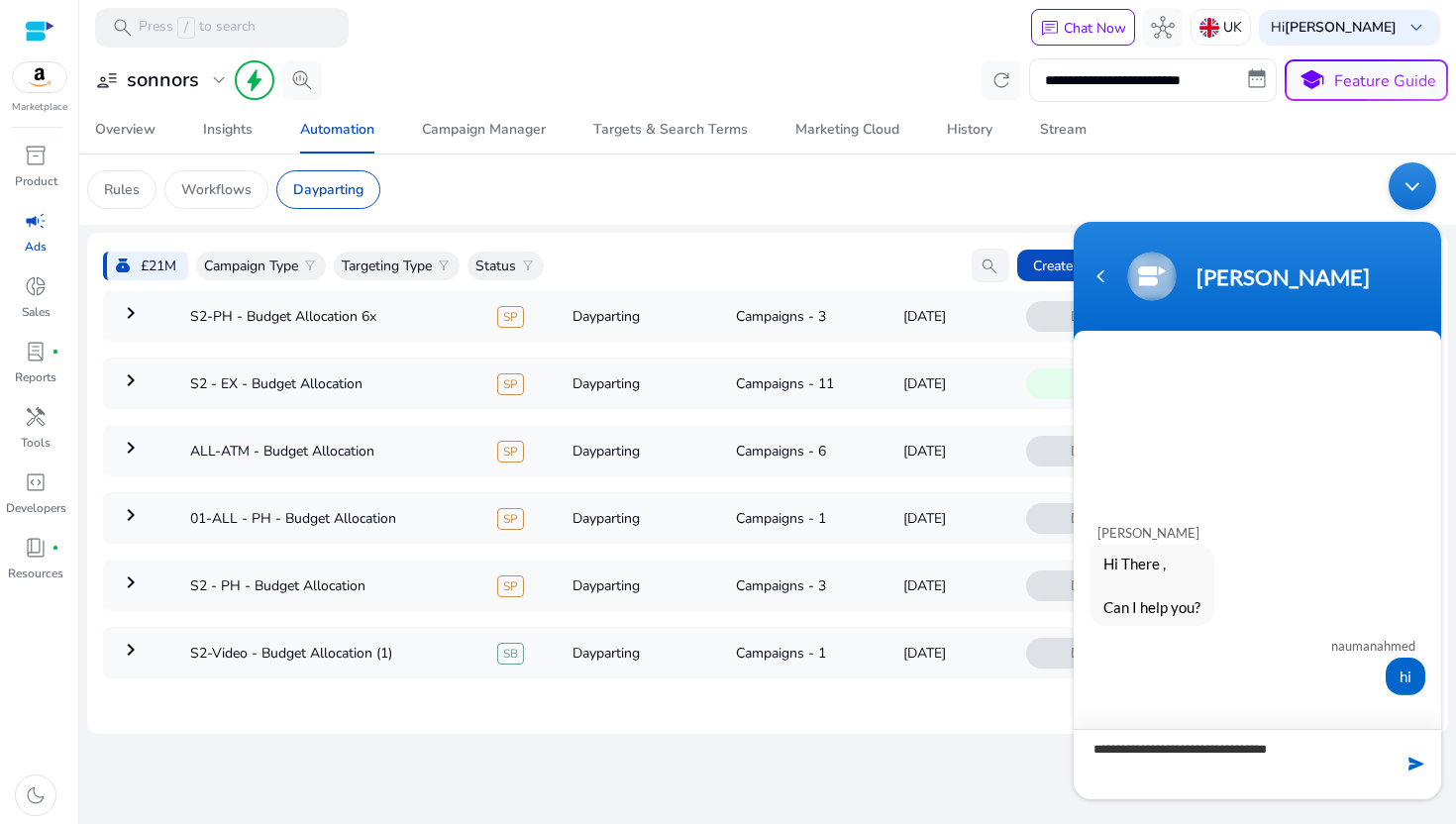 type on "**********" 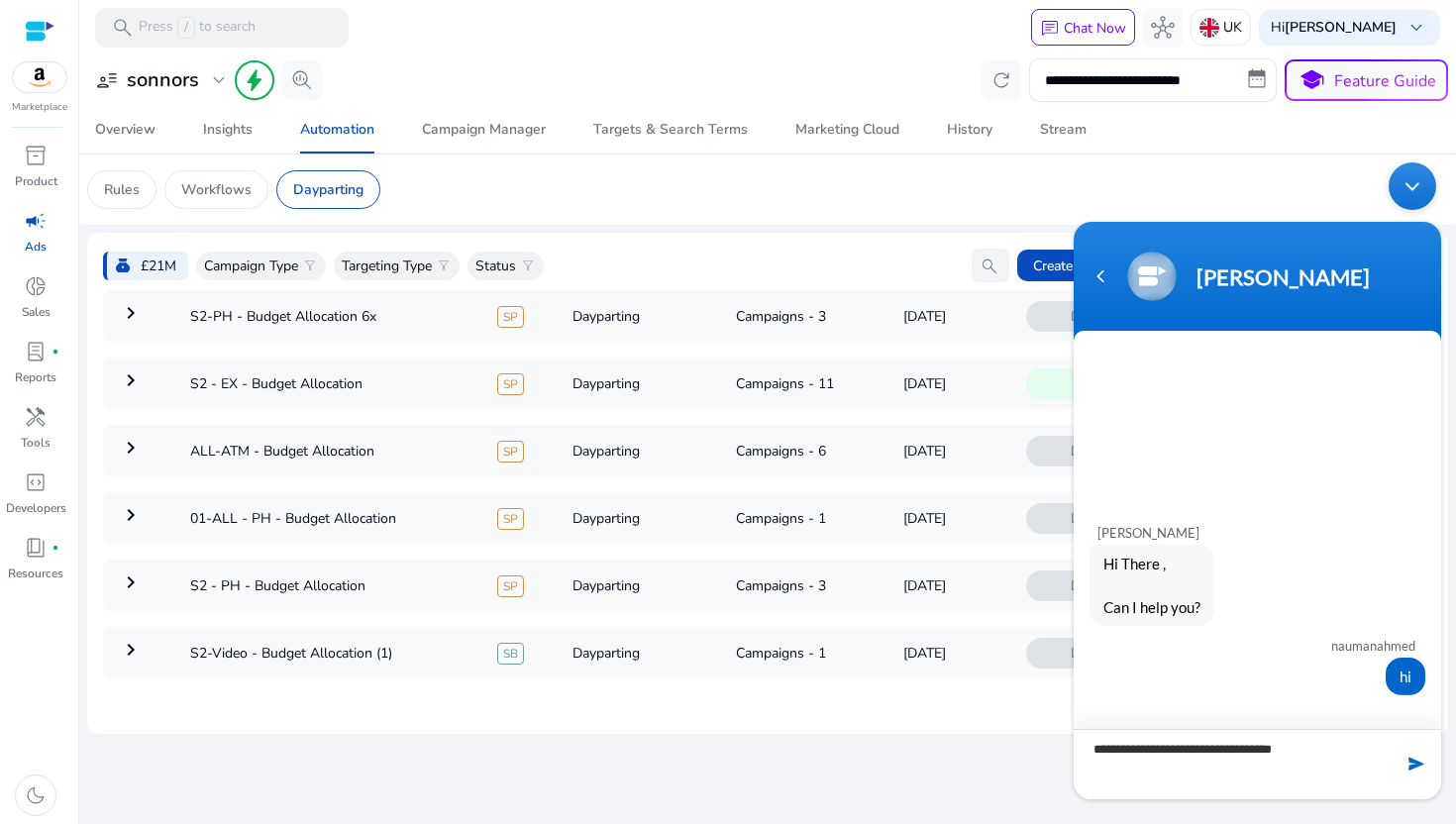 type 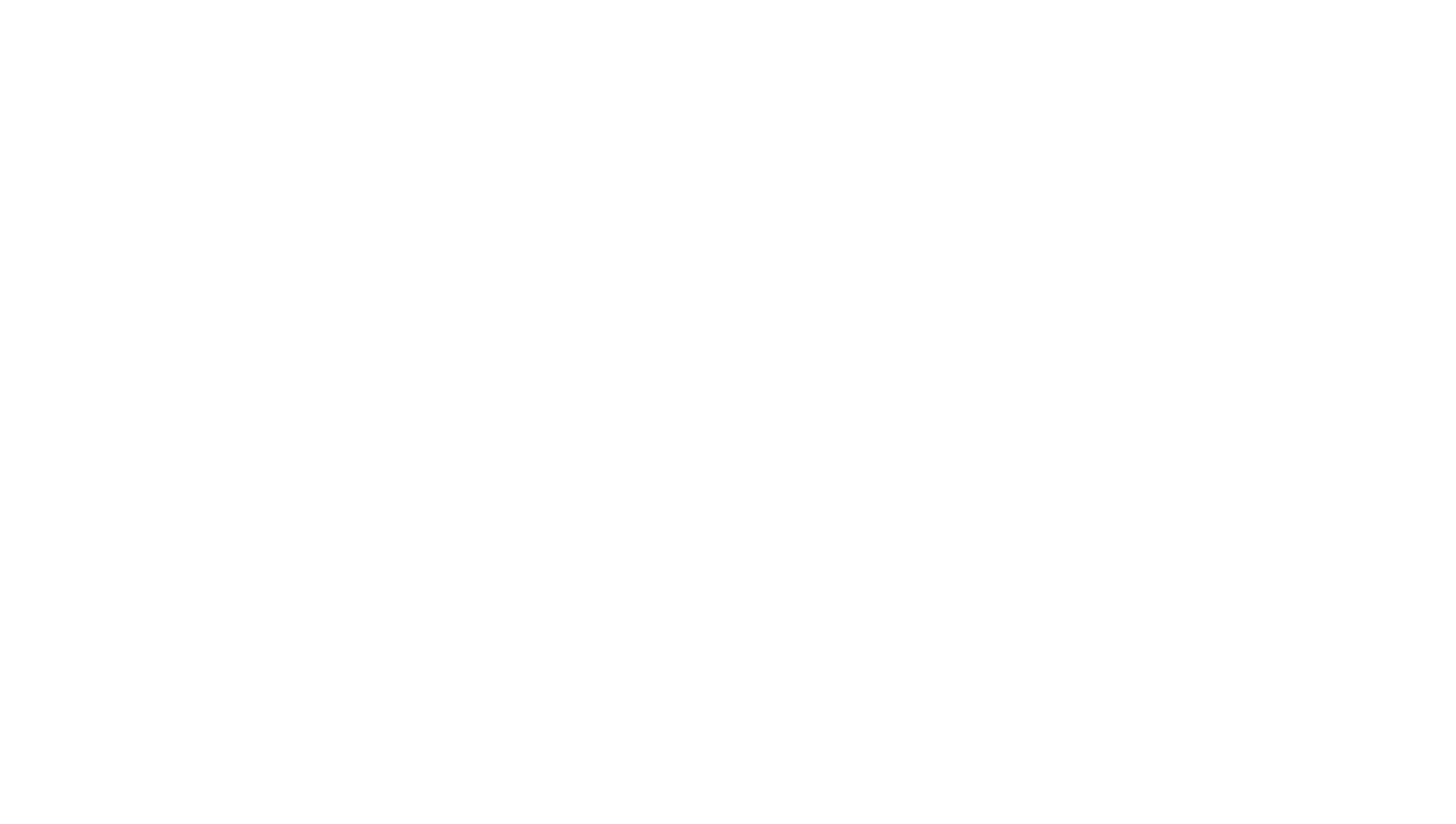 scroll, scrollTop: 0, scrollLeft: 0, axis: both 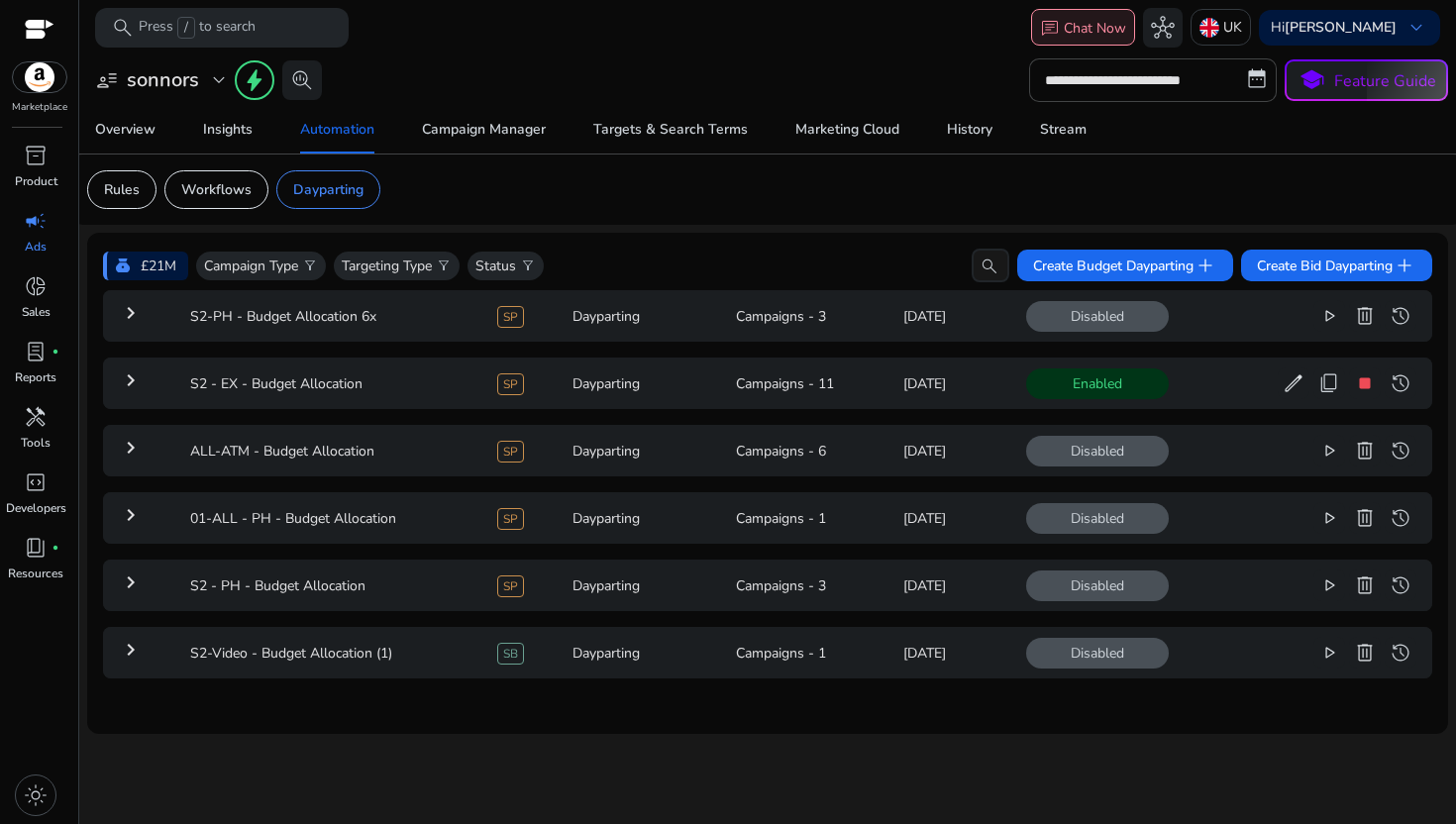 click on "Chat Now" at bounding box center (1094, 28) 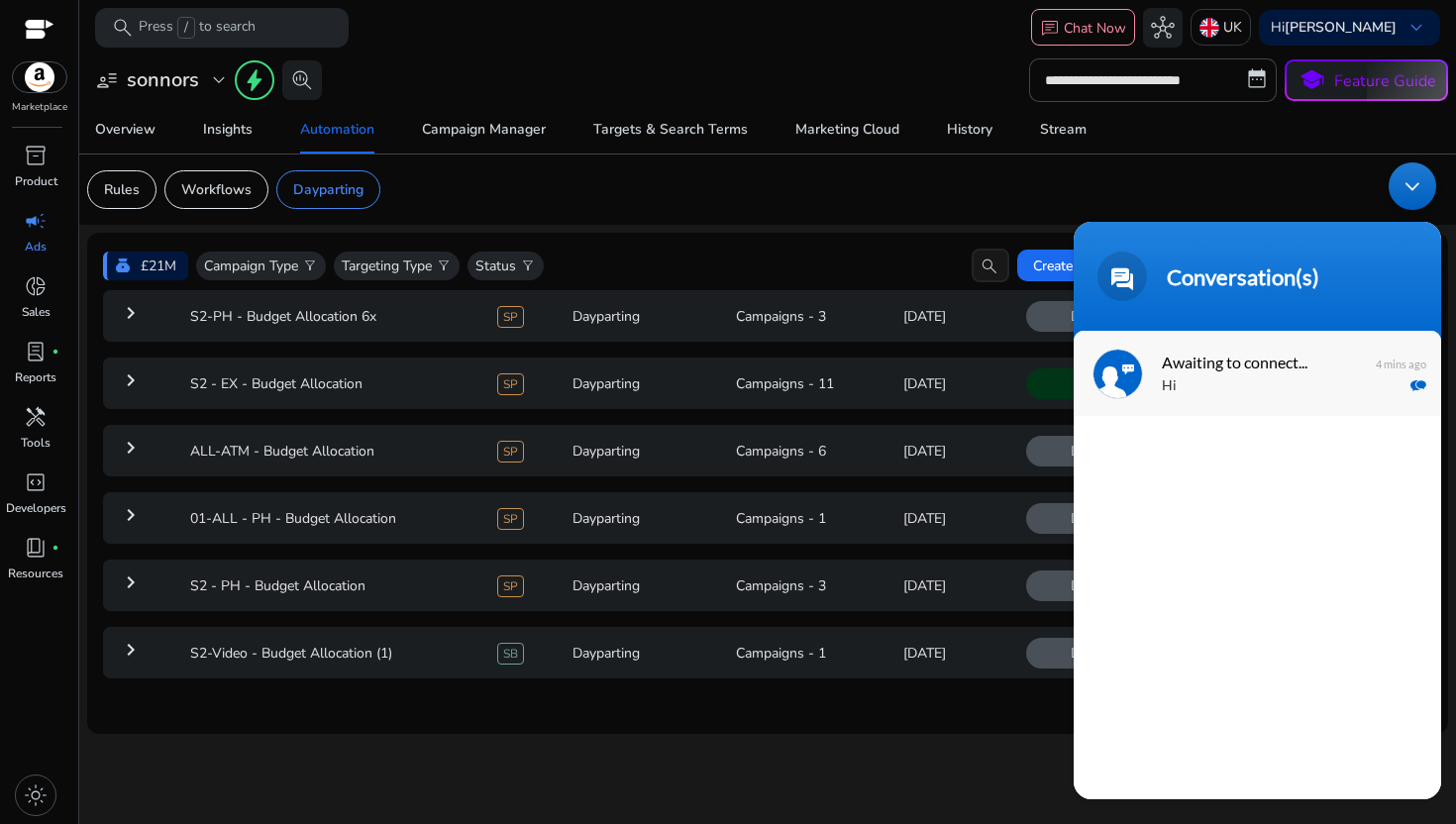 click on "Hi" at bounding box center (1287, 386) 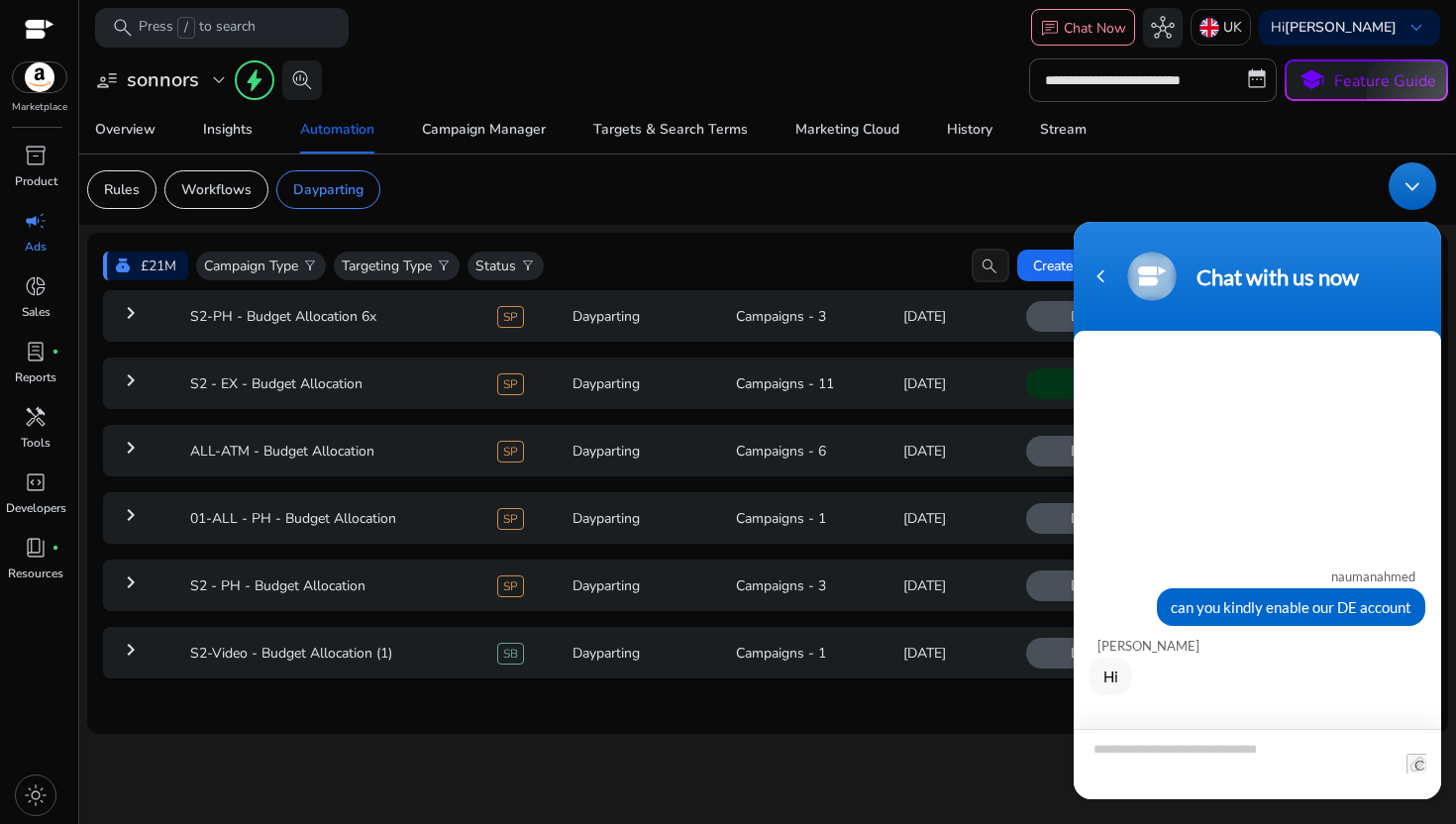 click at bounding box center (1257, 764) 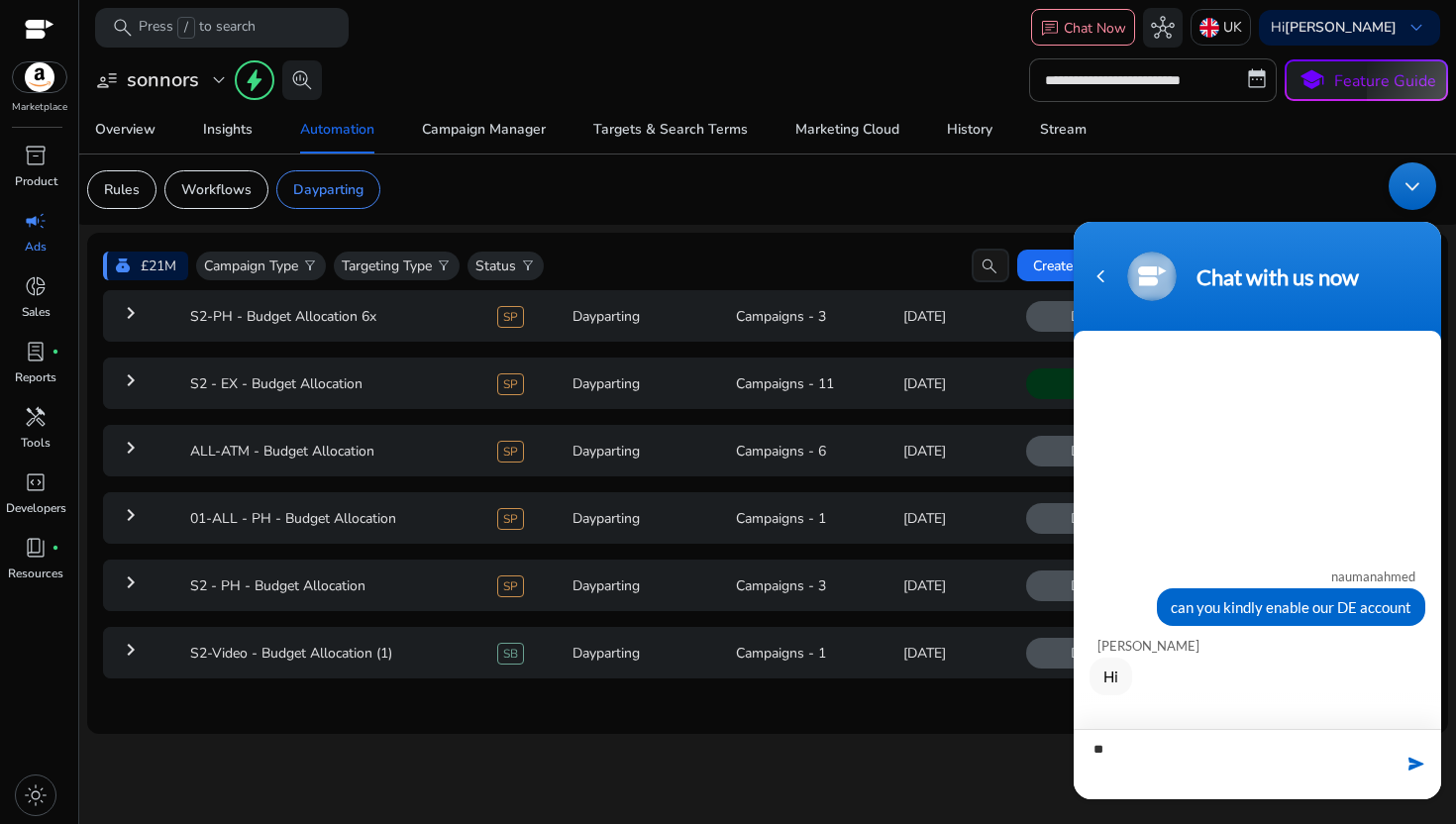 type on "*" 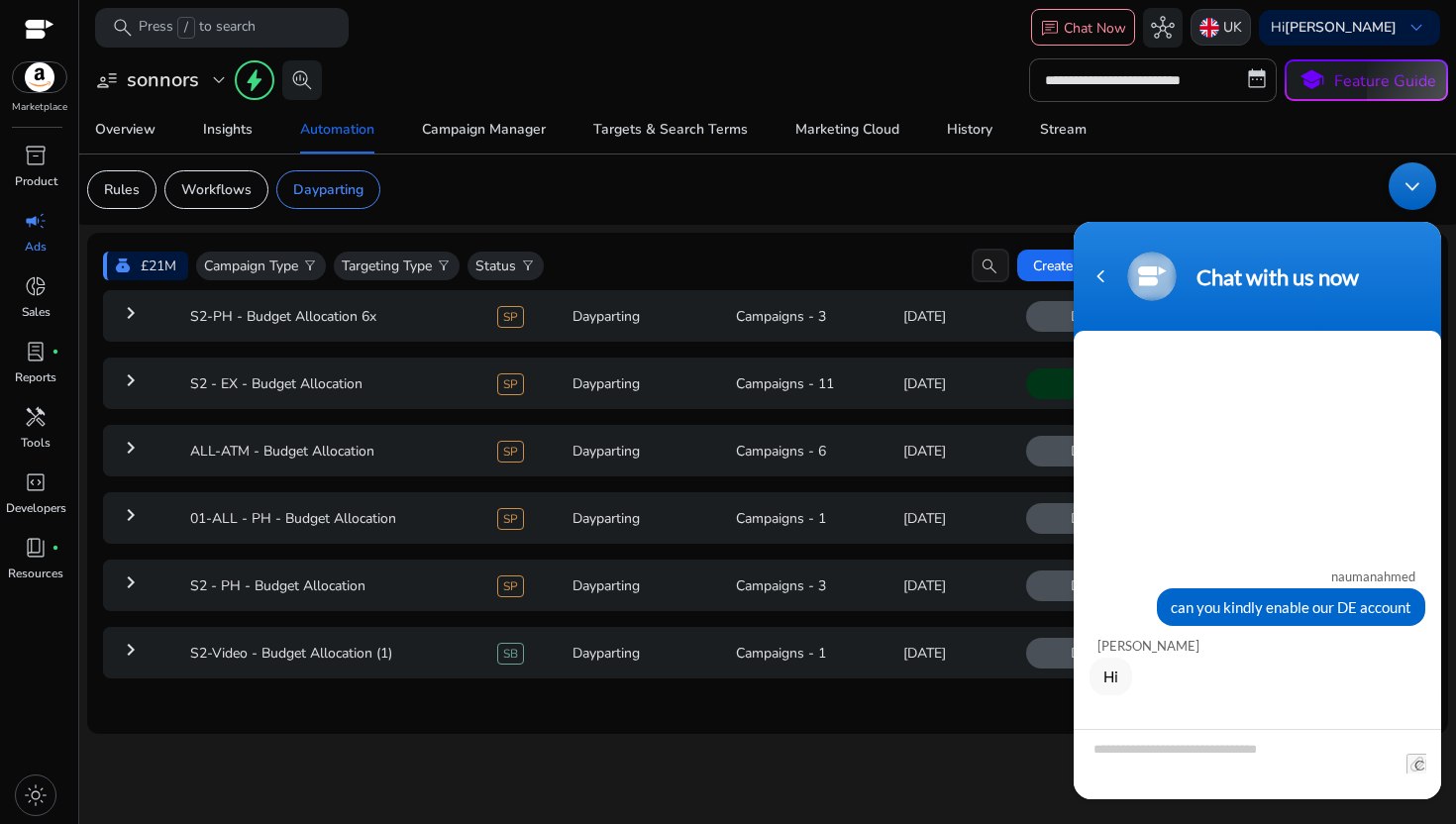 click on "UK" at bounding box center [1232, 27] 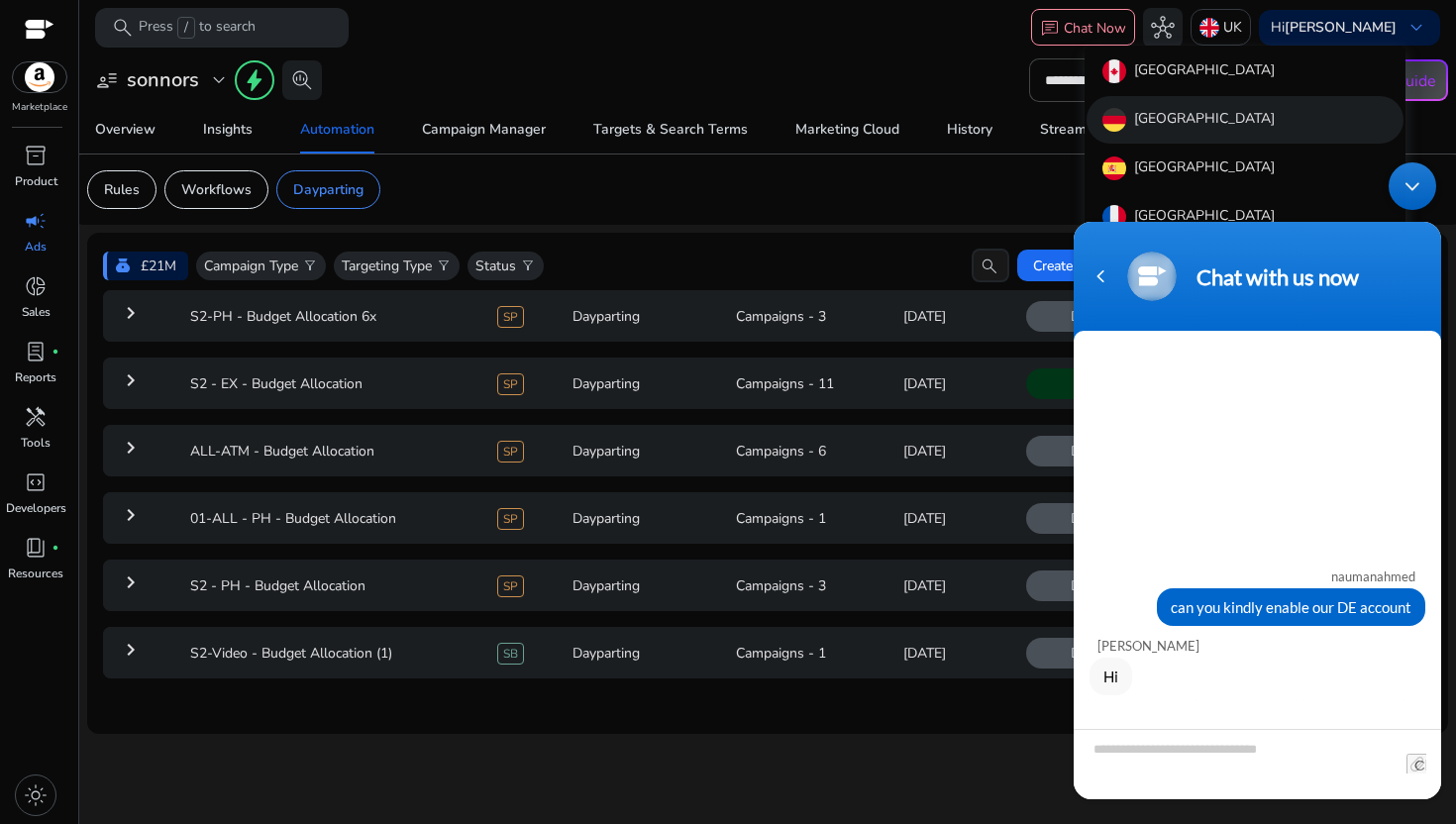 click on "Germany" at bounding box center (1245, 120) 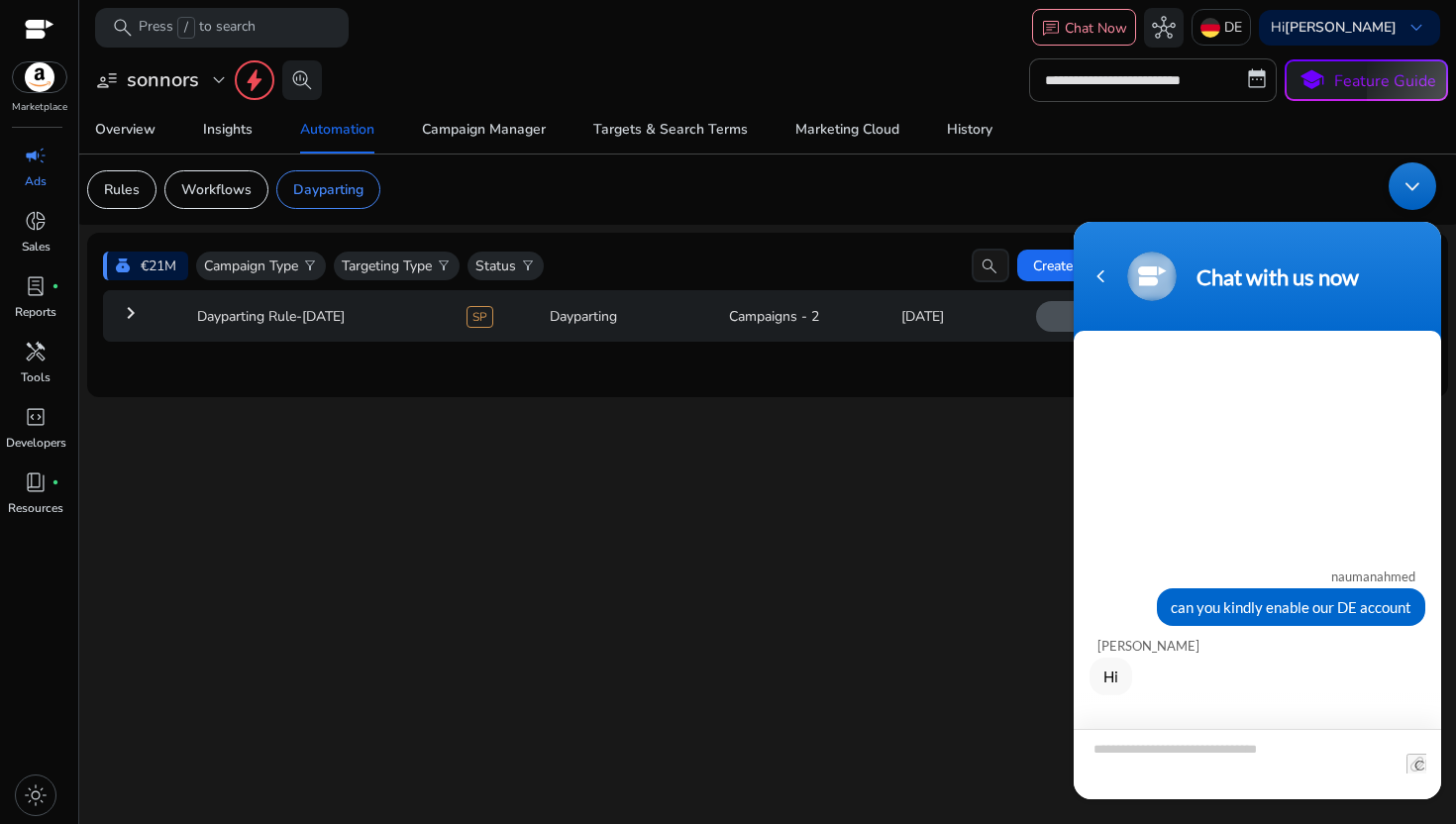 click at bounding box center (1257, 764) 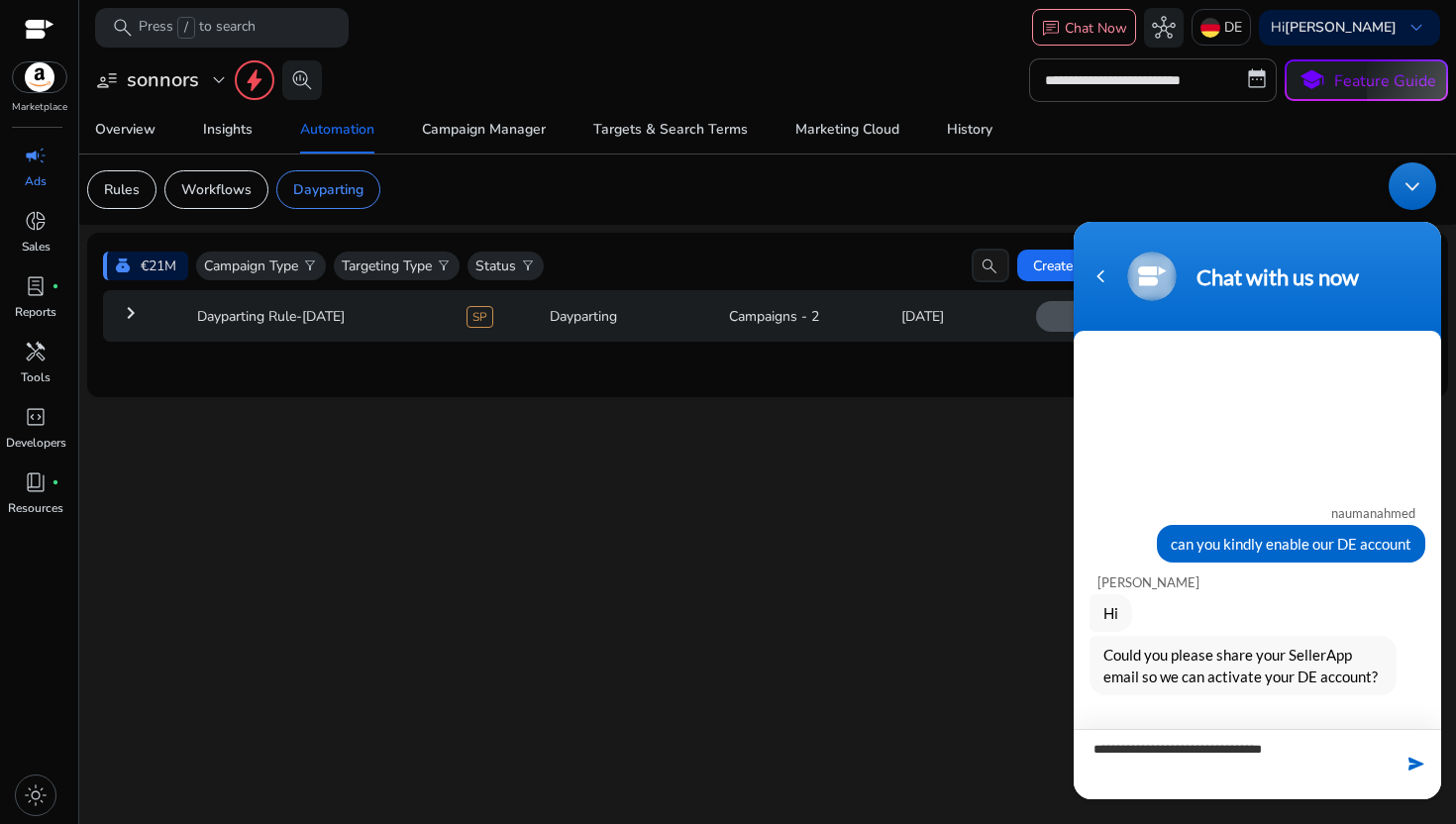 click on "**********" at bounding box center (1257, 764) 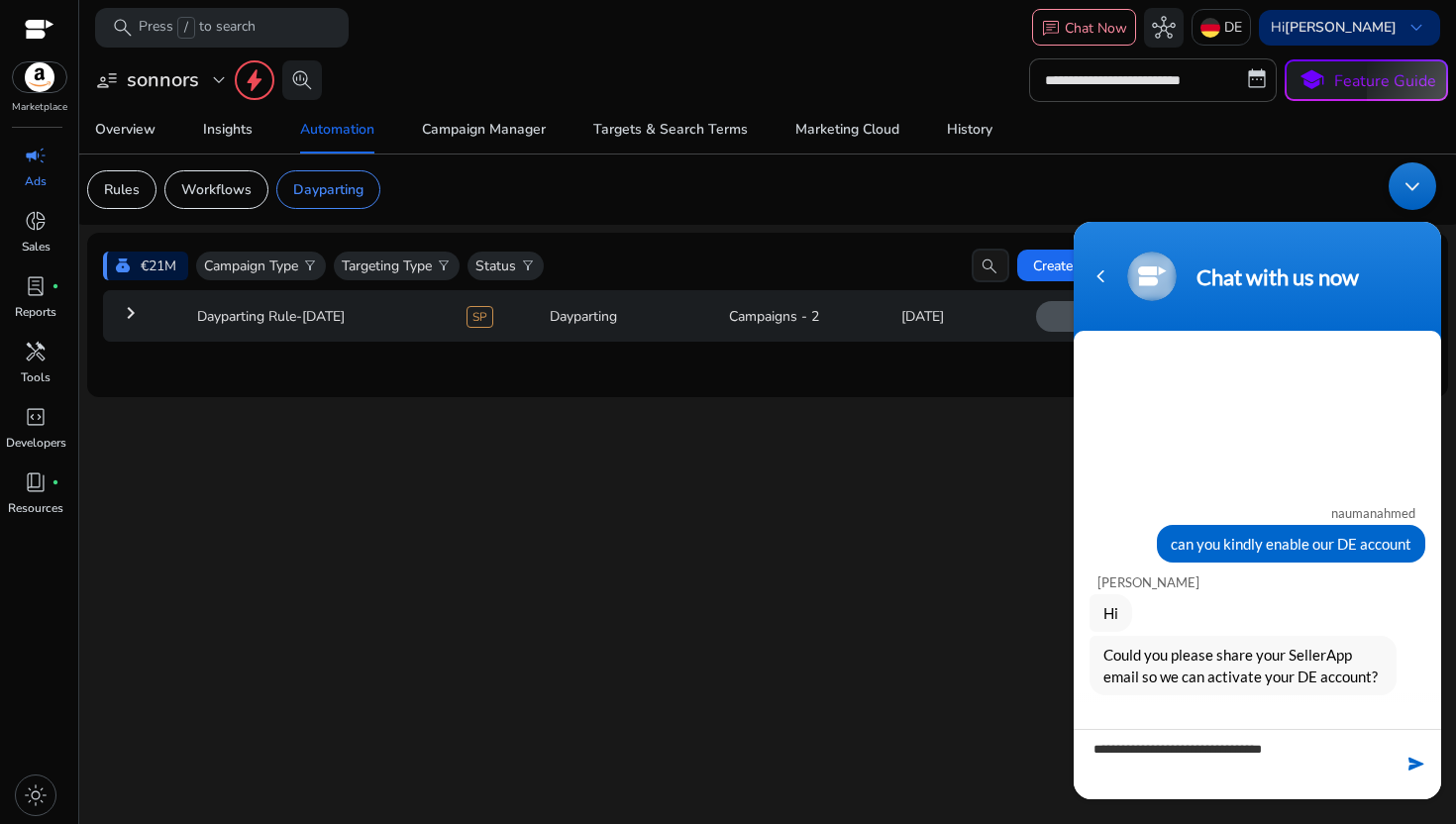 click on "Hi  Mehmet Asal  keyboard_arrow_down" at bounding box center [1349, 28] 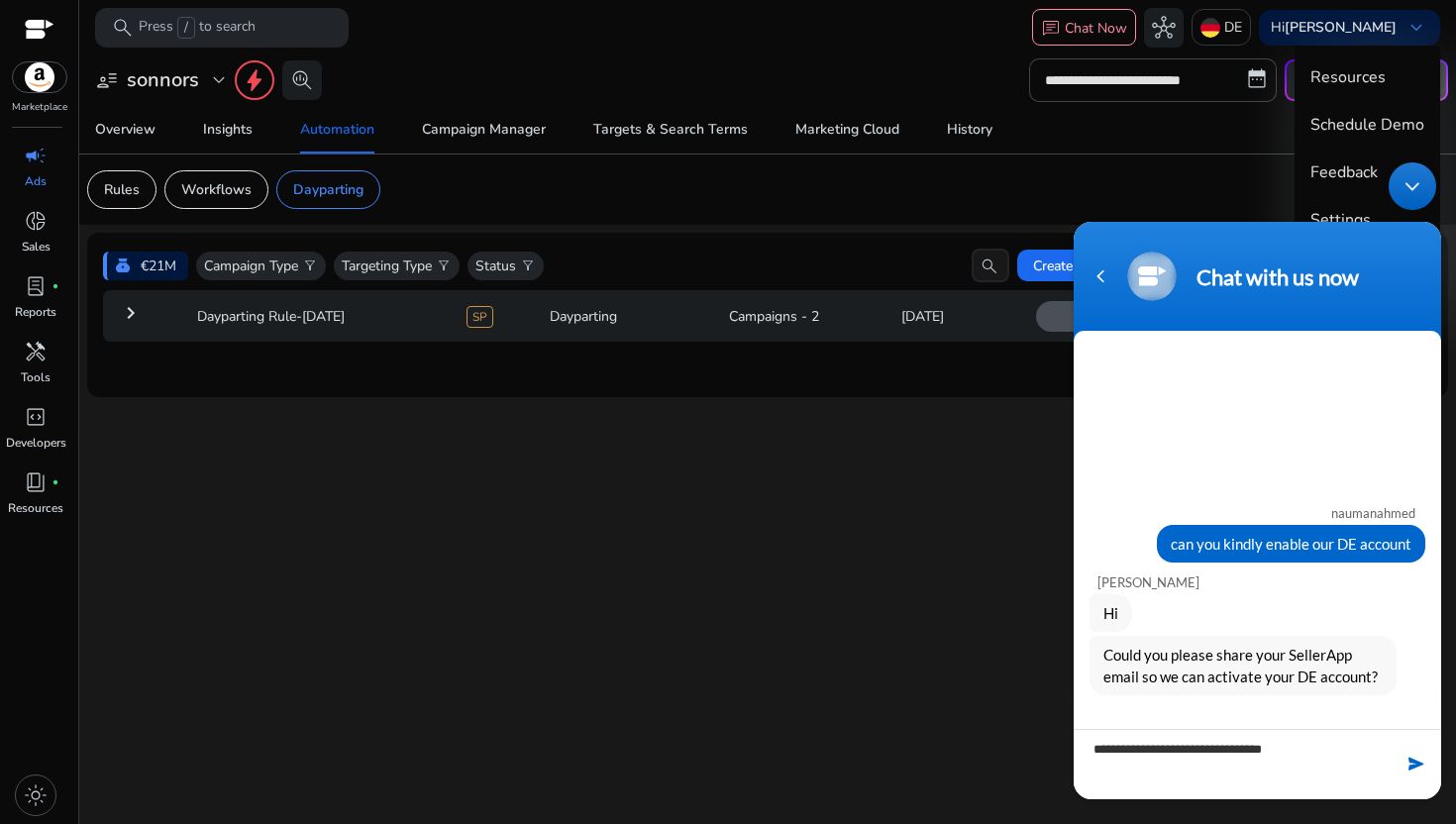 click on "**********" at bounding box center [1257, 480] 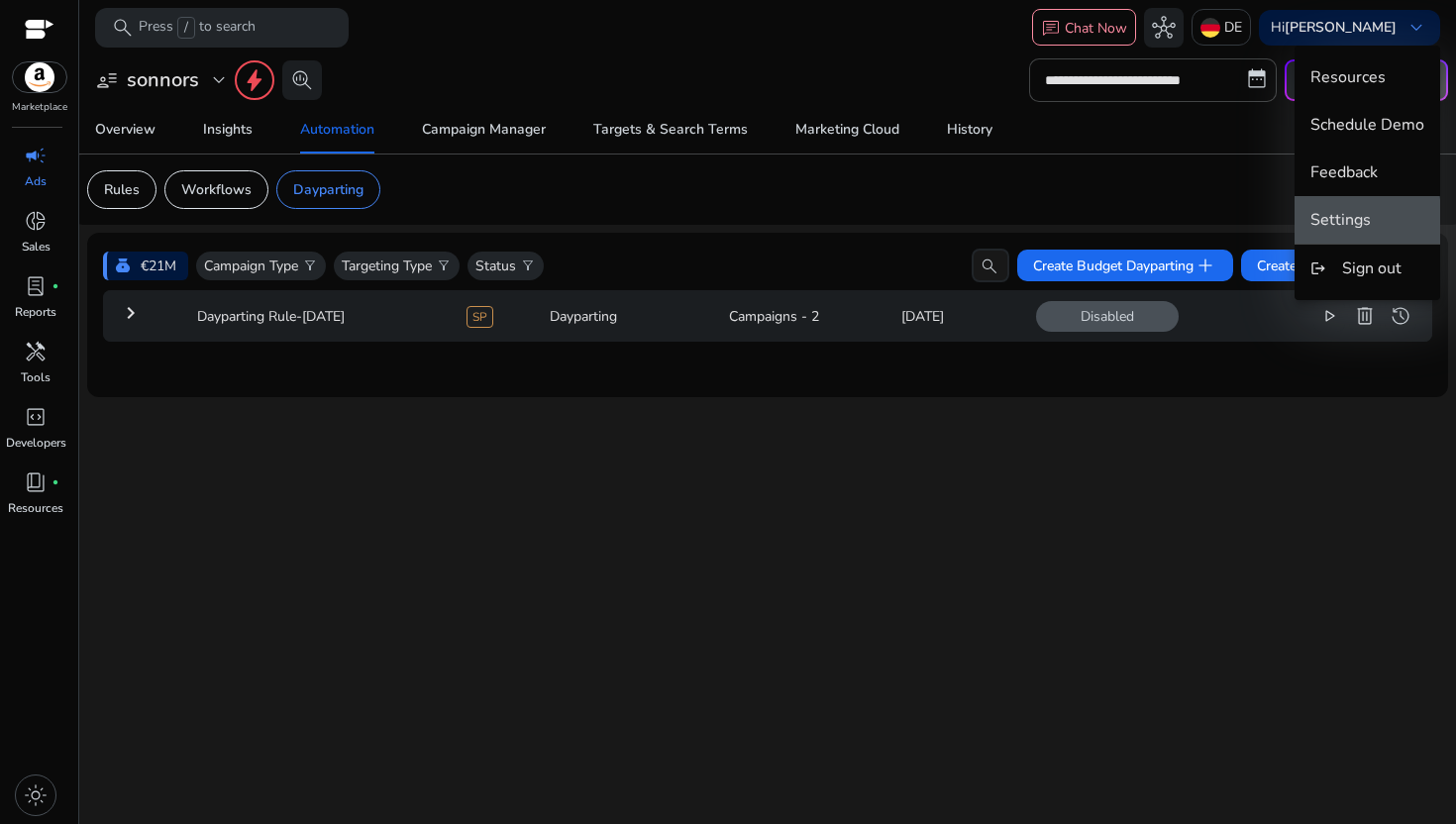 click on "Settings" at bounding box center (1340, 220) 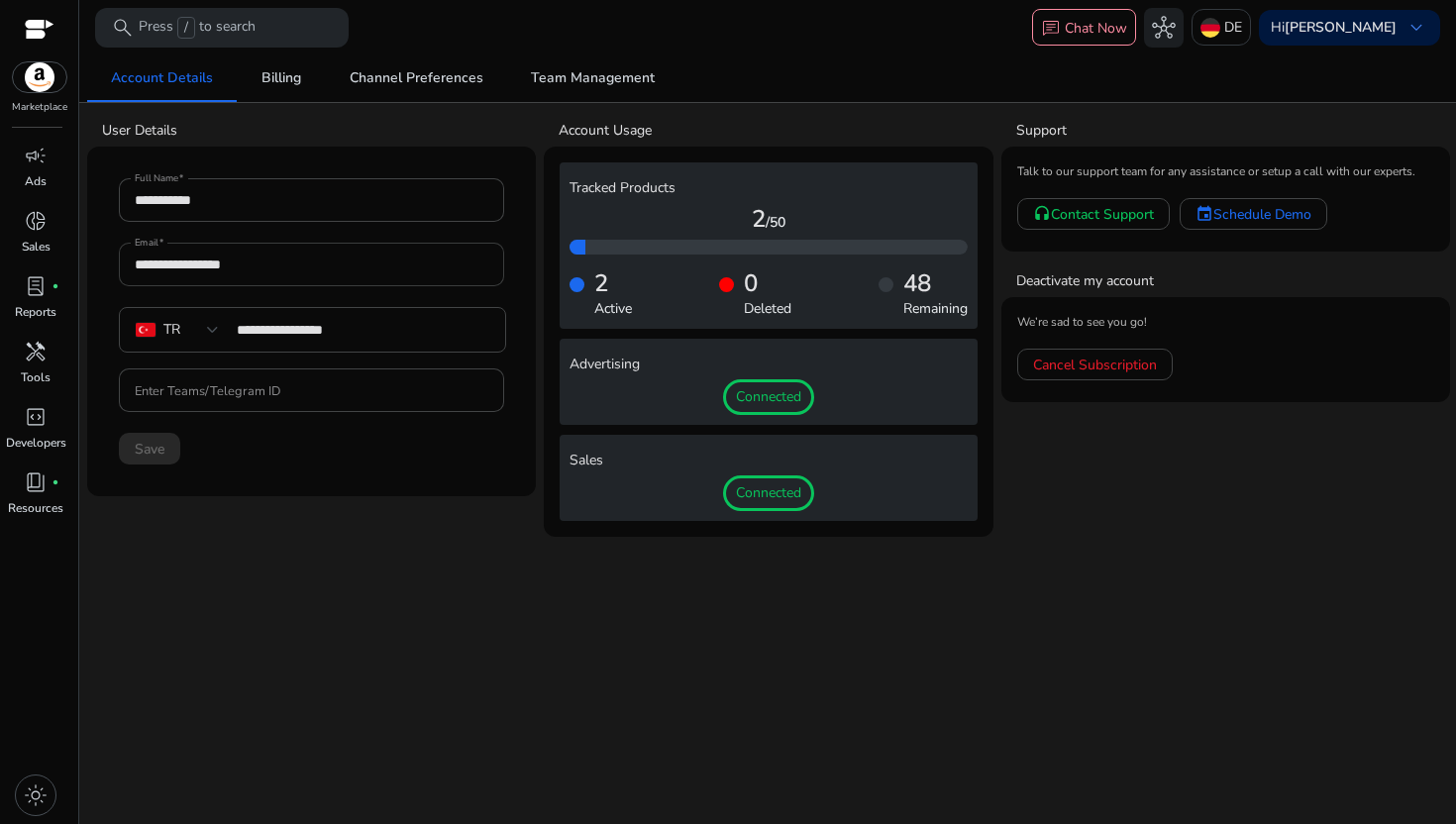 click on "**********" at bounding box center [311, 264] 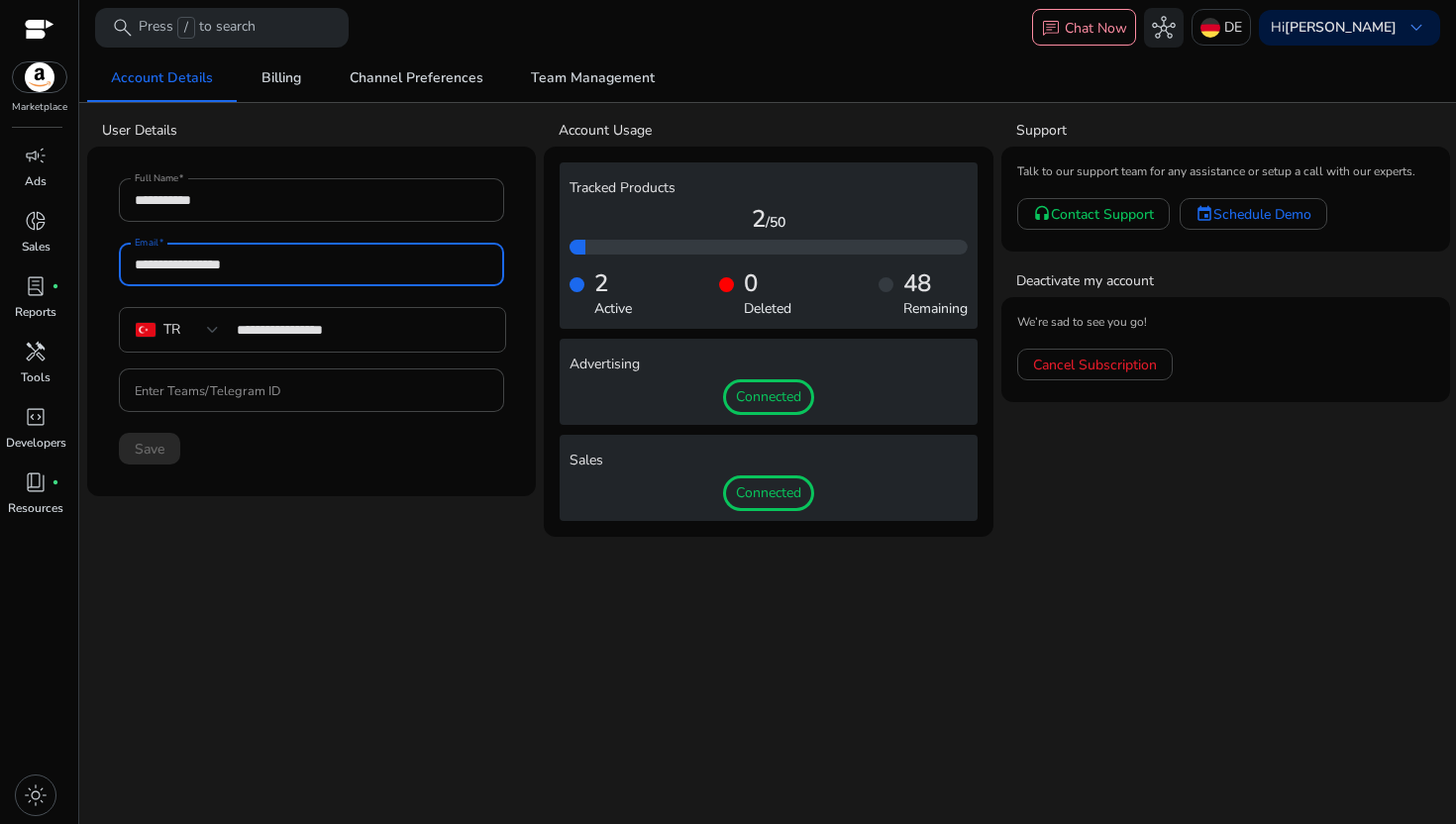 click on "**********" at bounding box center [311, 264] 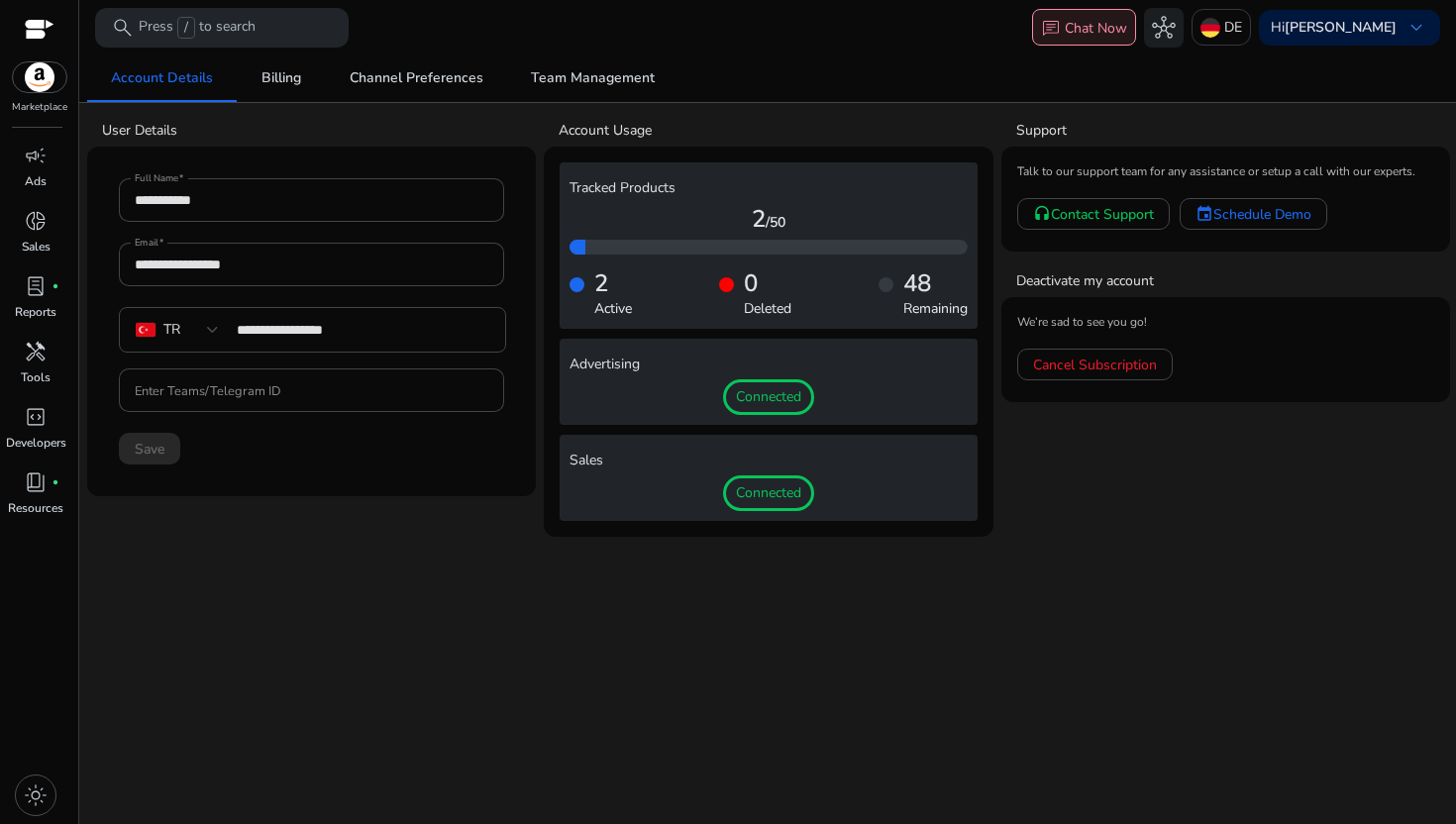 click on "Chat Now" at bounding box center [1095, 28] 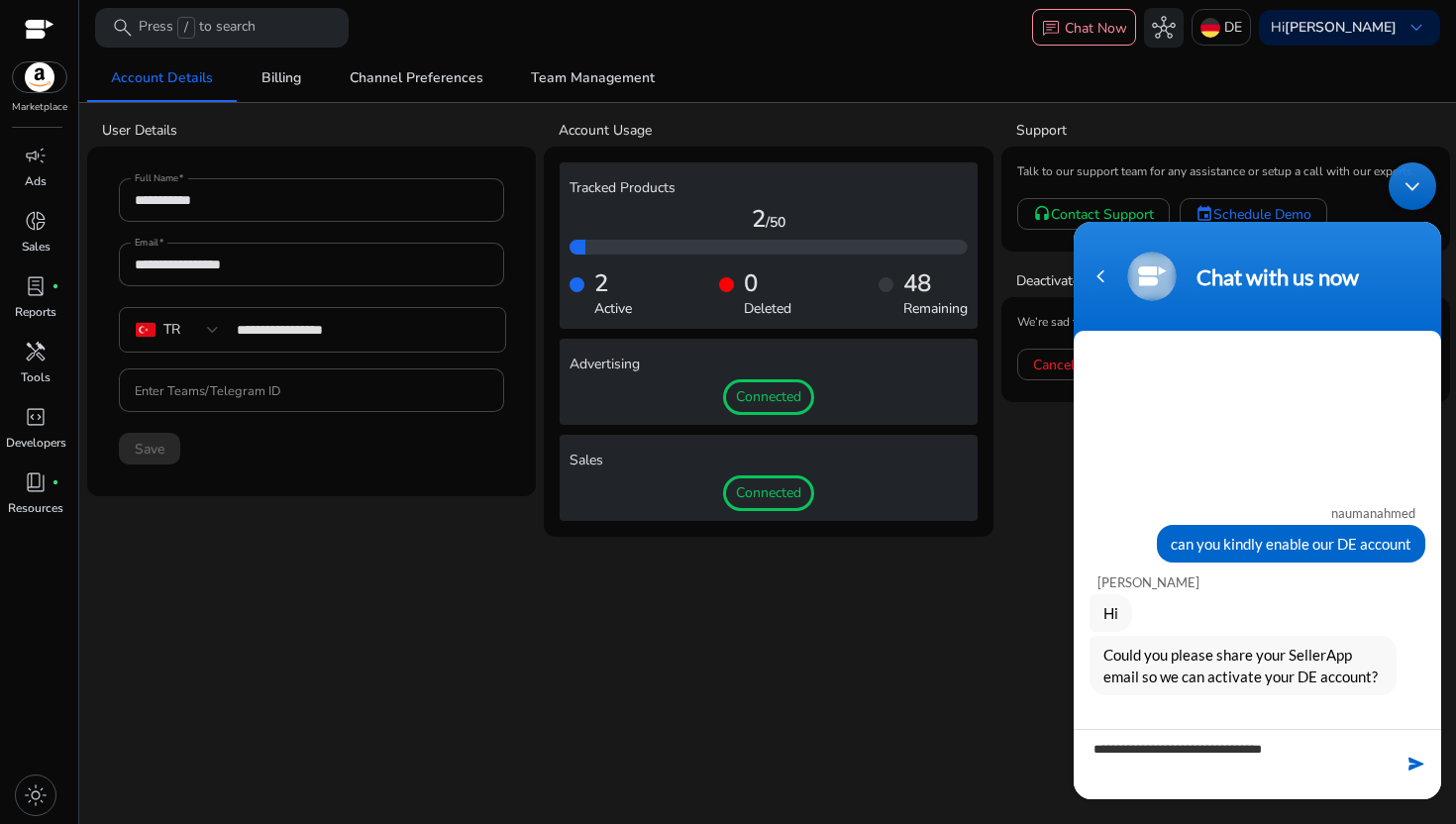 type on "**********" 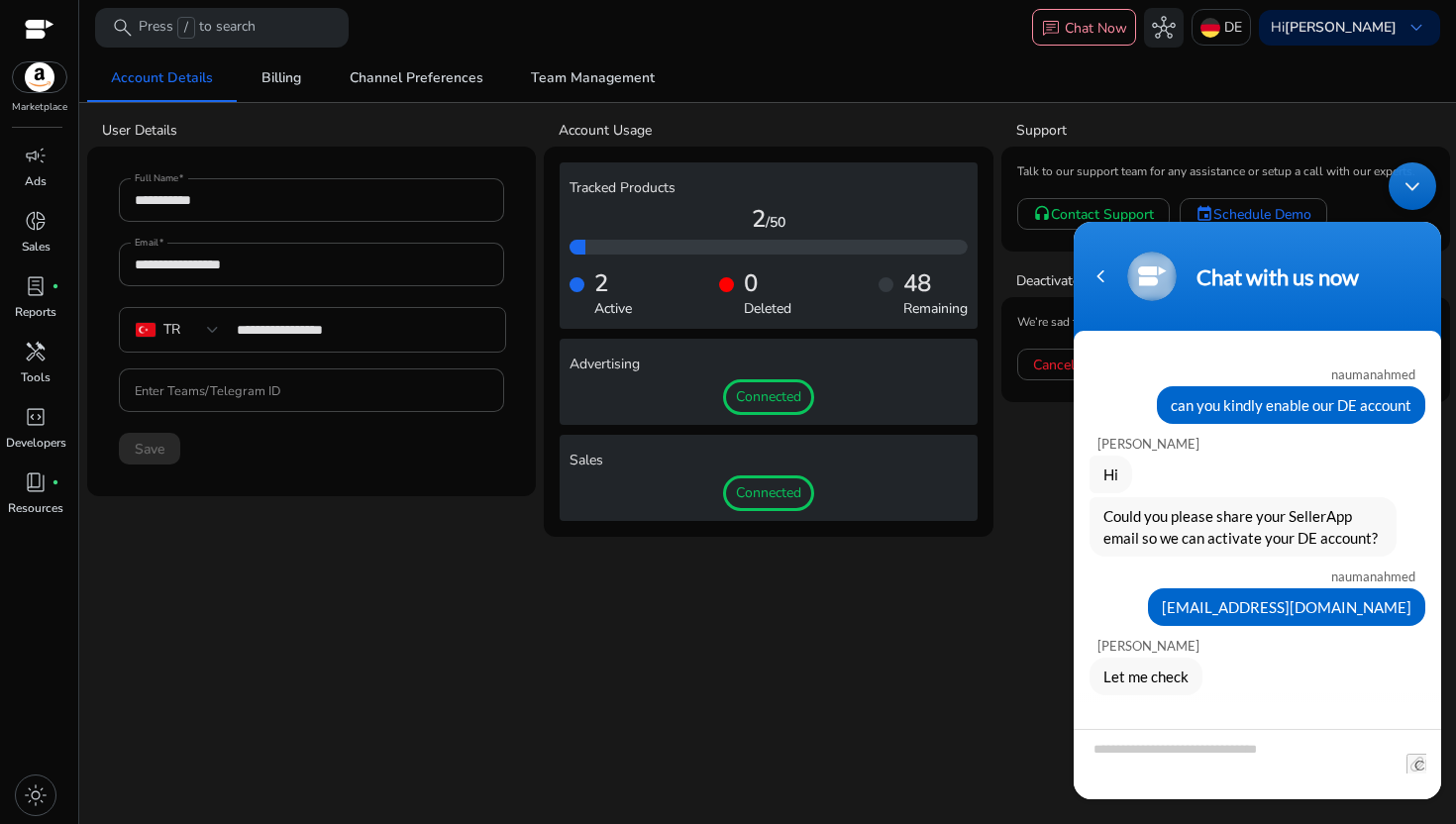 click on "**********" 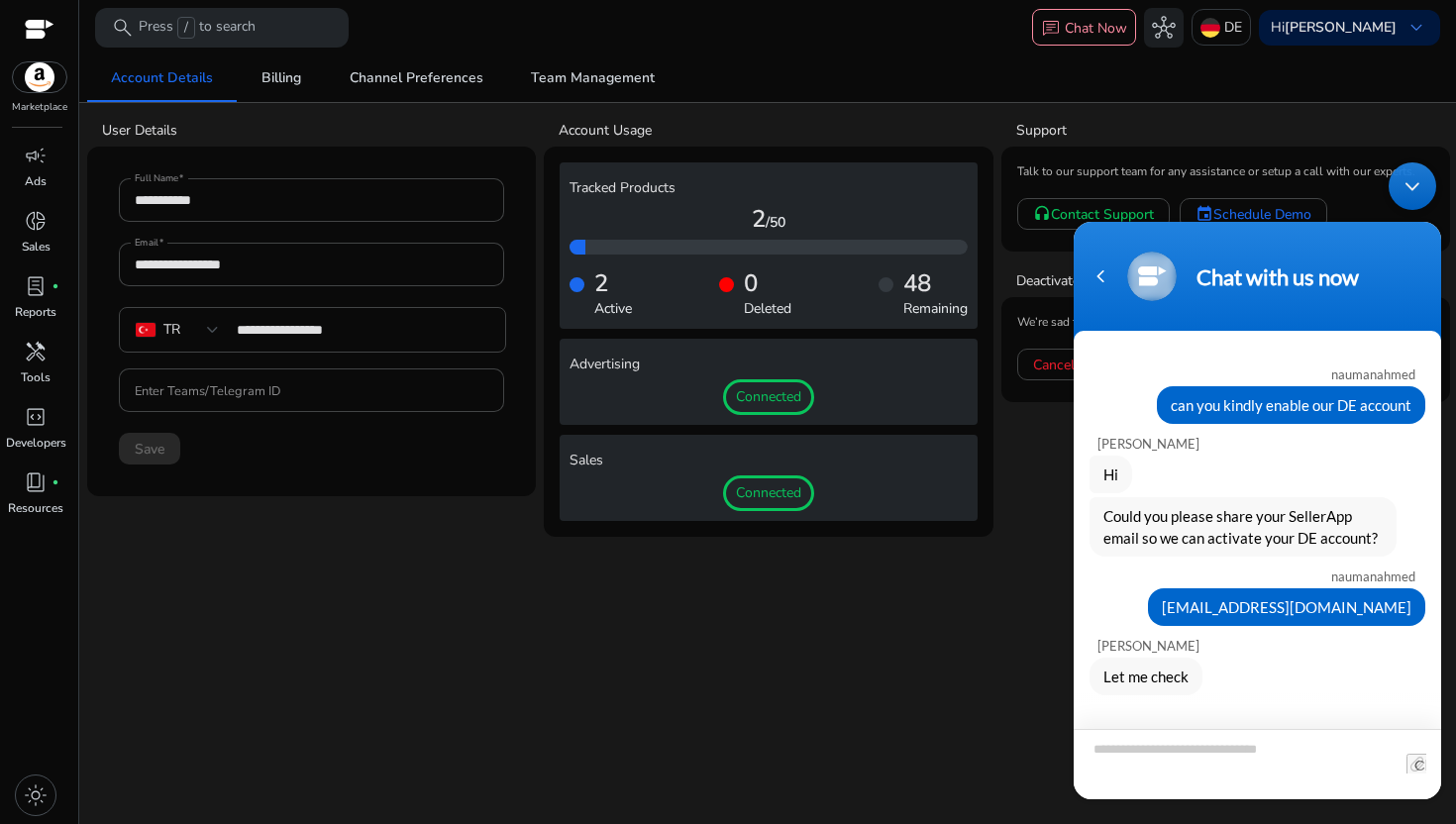 click at bounding box center (1257, 764) 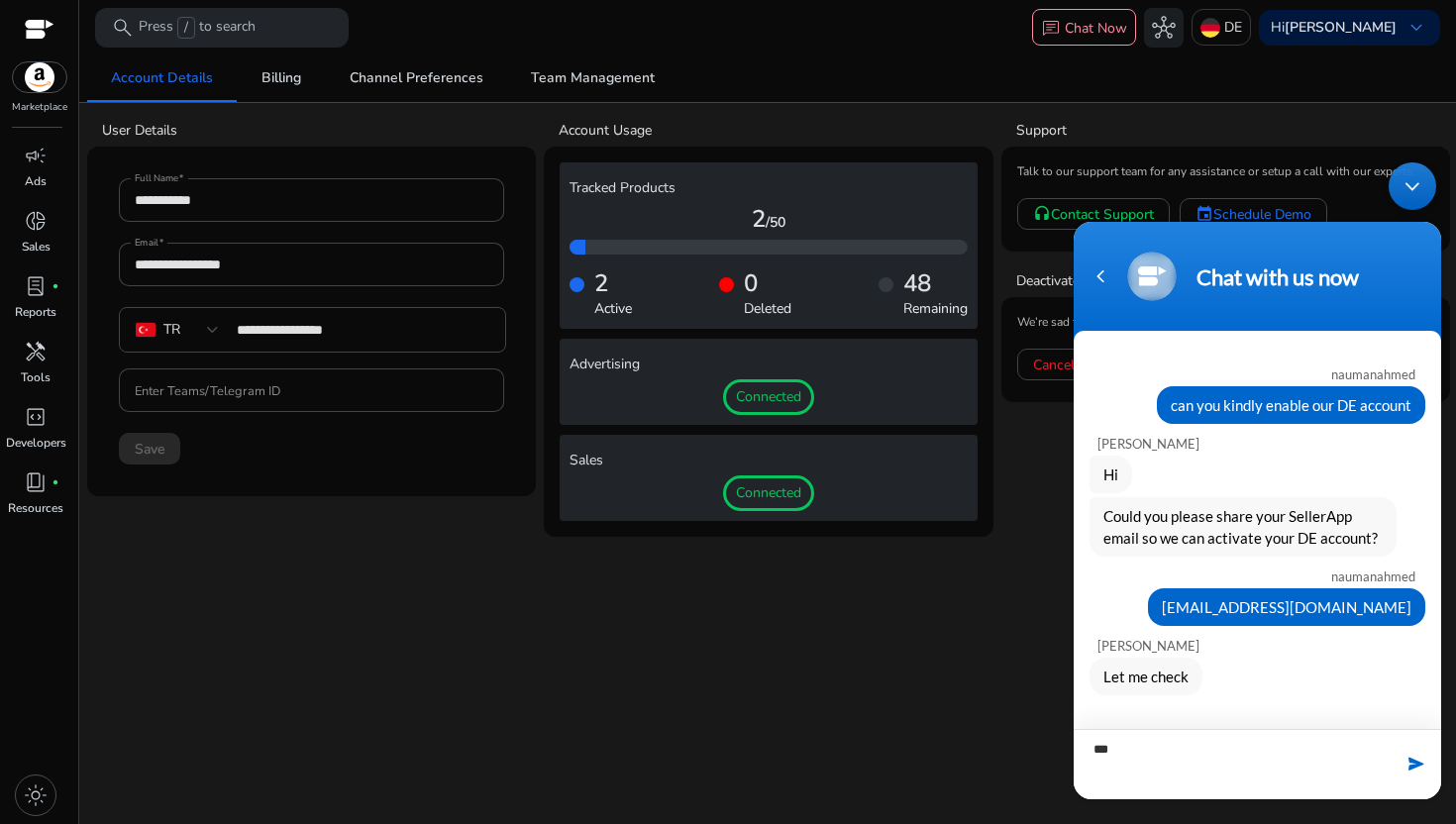 type on "****" 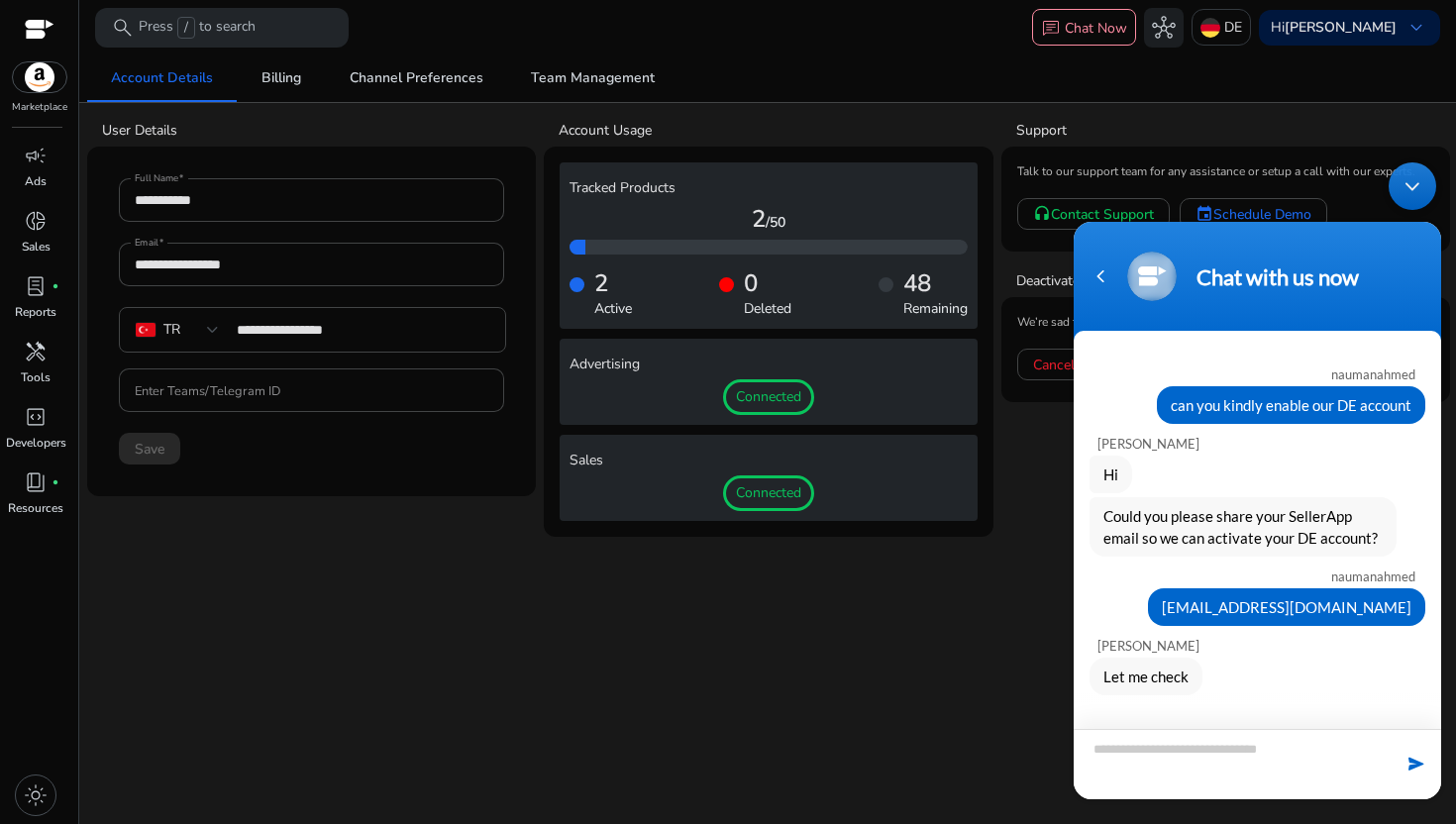 scroll, scrollTop: 65, scrollLeft: 0, axis: vertical 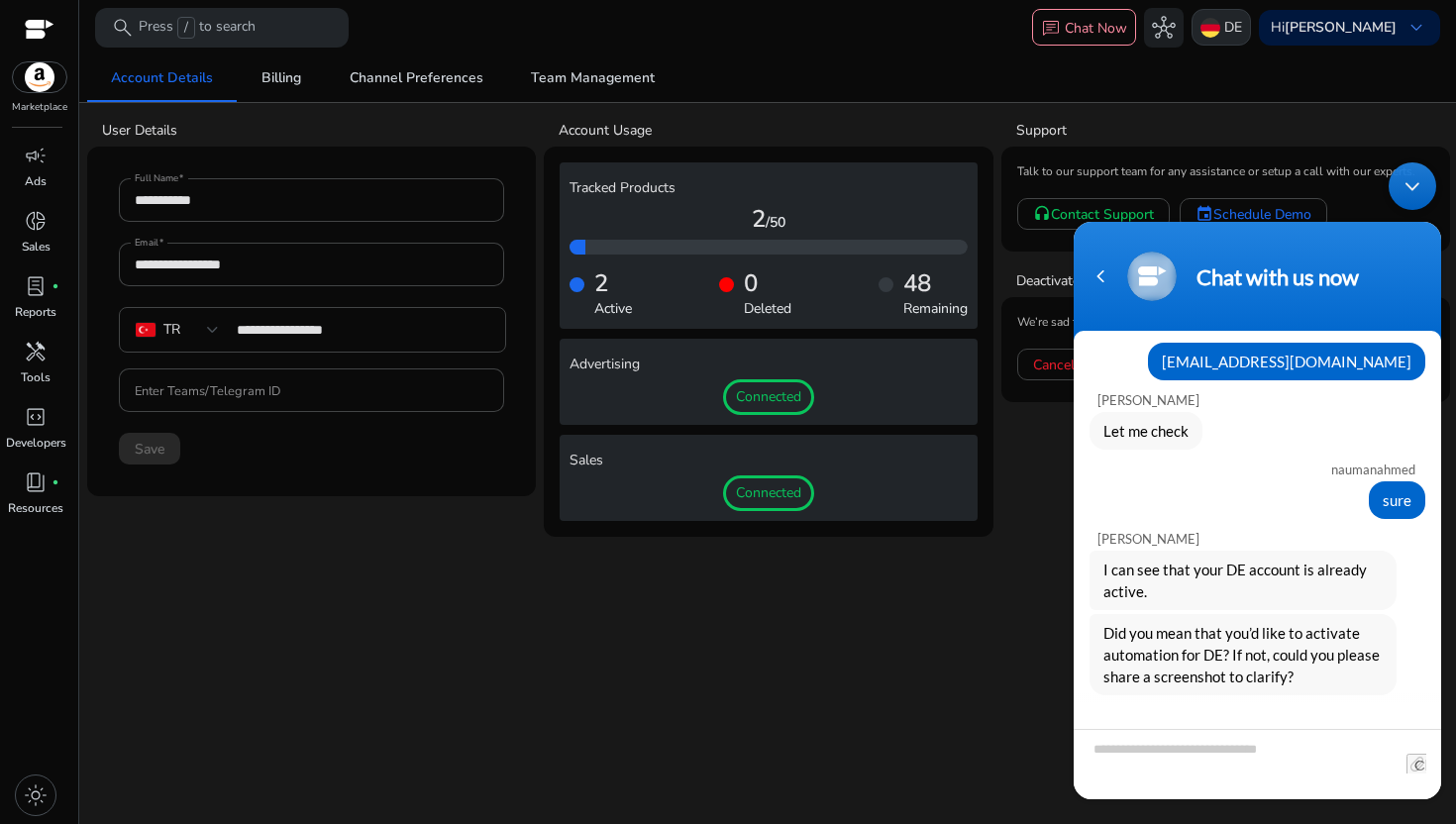 click on "DE" at bounding box center [1221, 27] 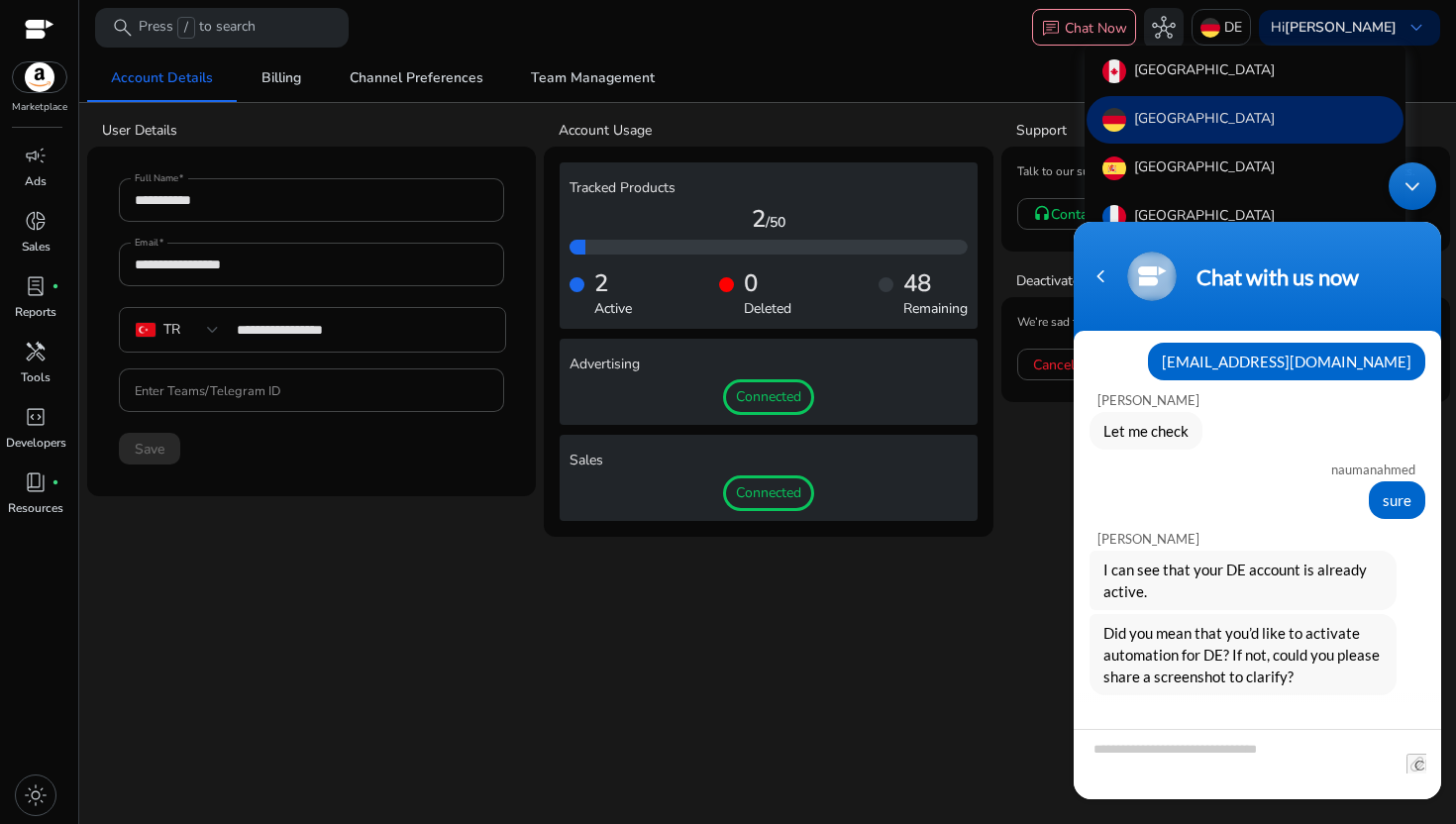 click on "Germany" at bounding box center [1204, 120] 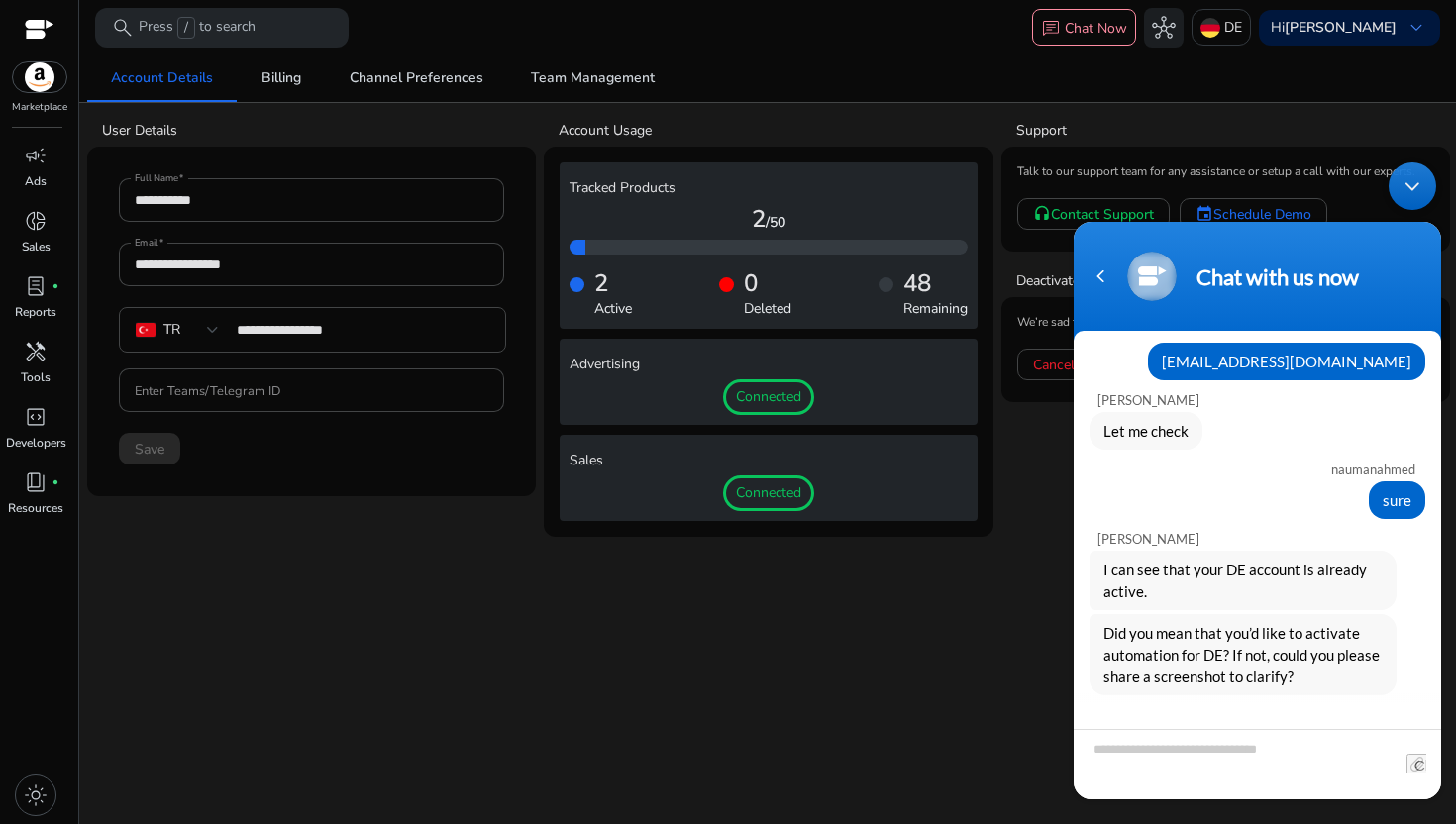 click at bounding box center [40, 77] 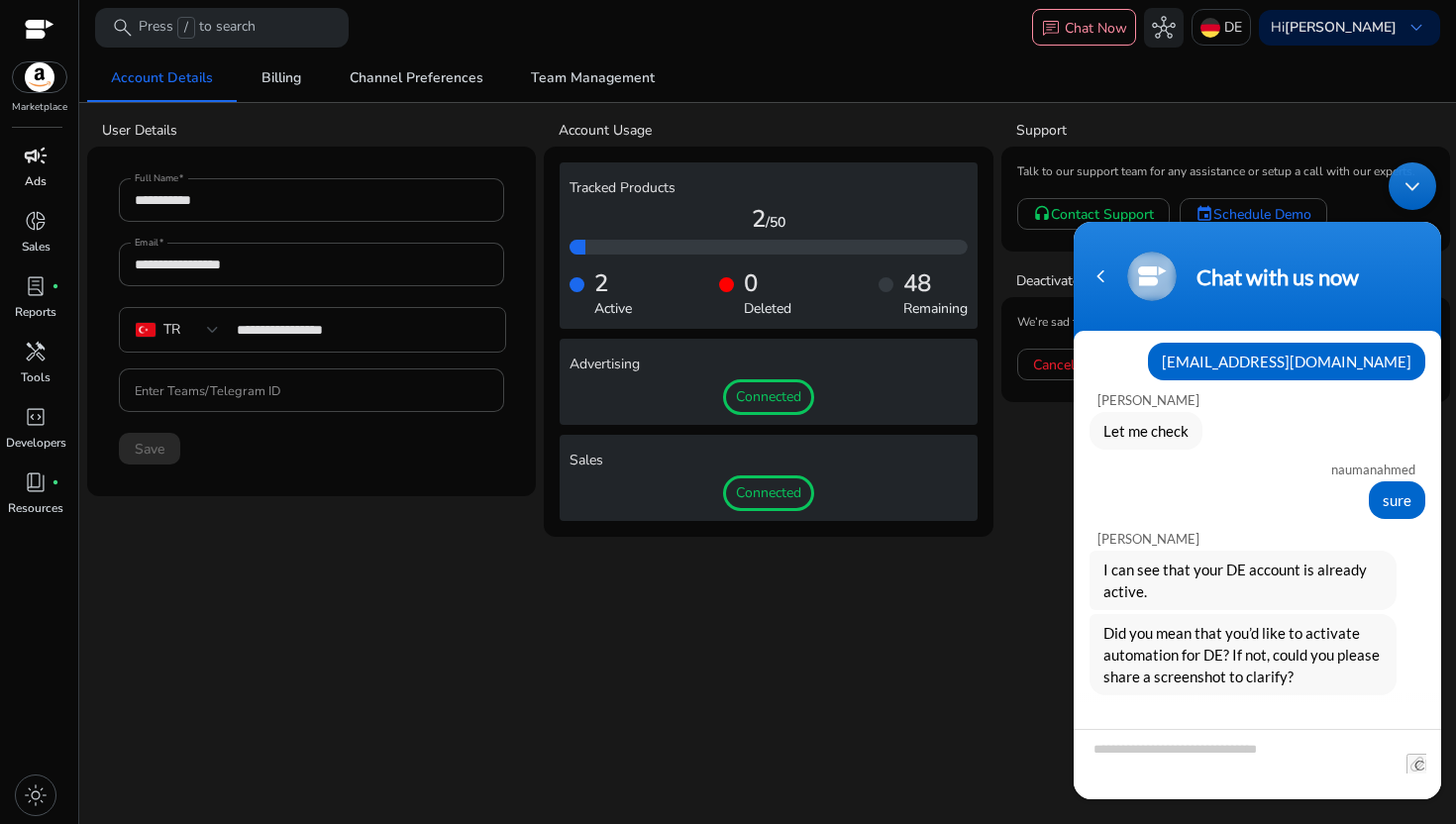 click on "campaign" at bounding box center (36, 155) 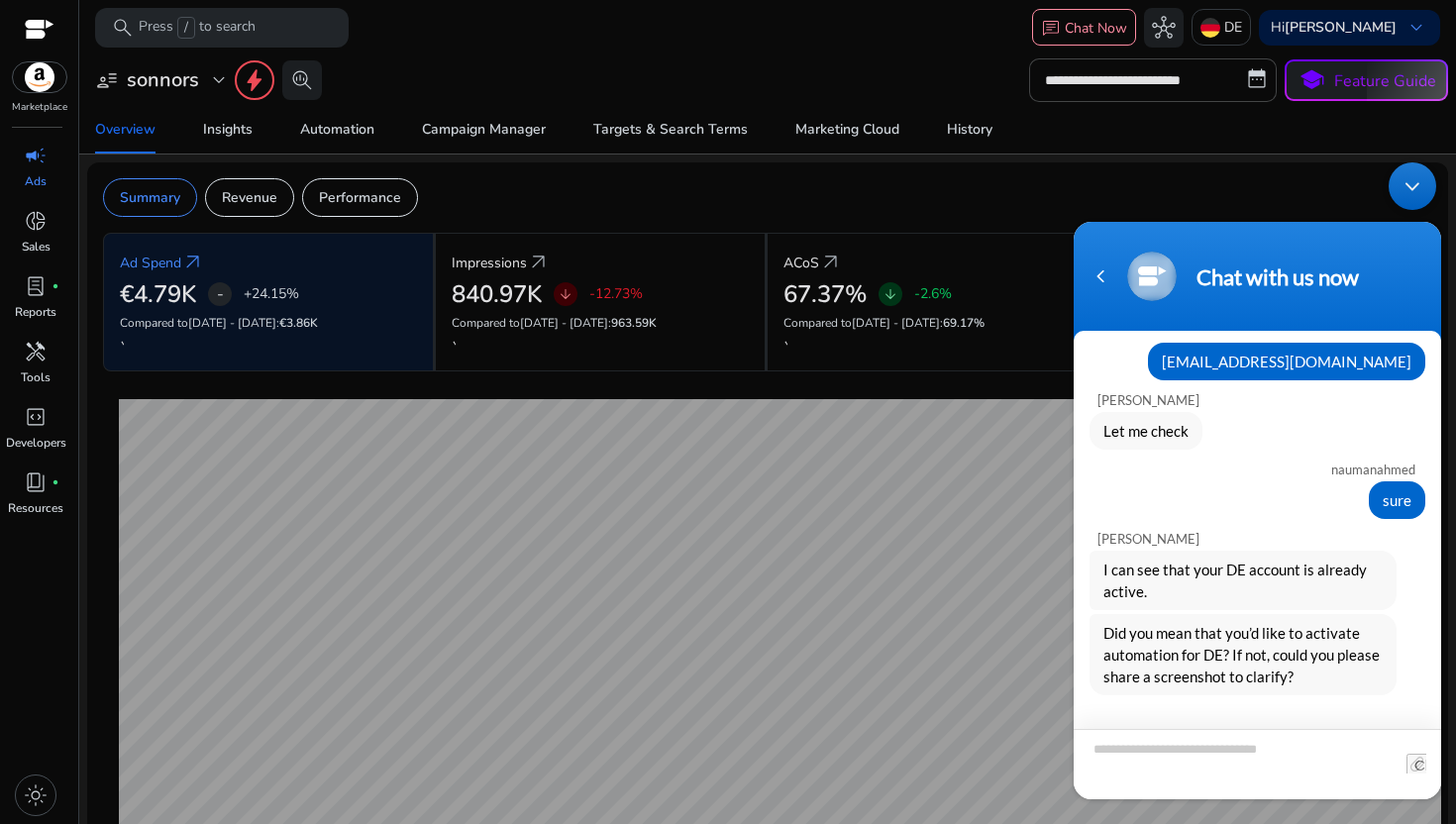 click at bounding box center [1257, 764] 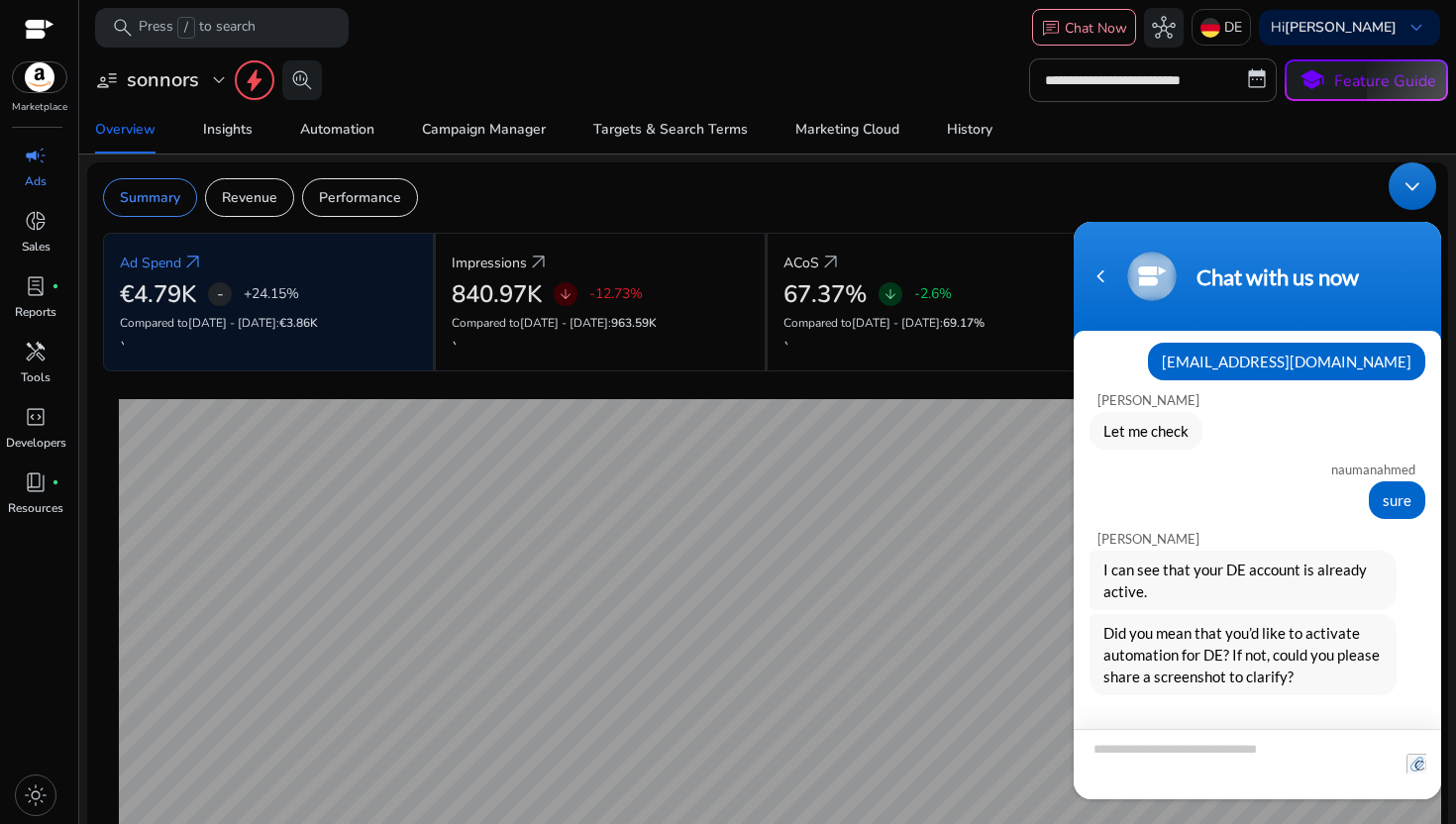 scroll, scrollTop: 394, scrollLeft: 0, axis: vertical 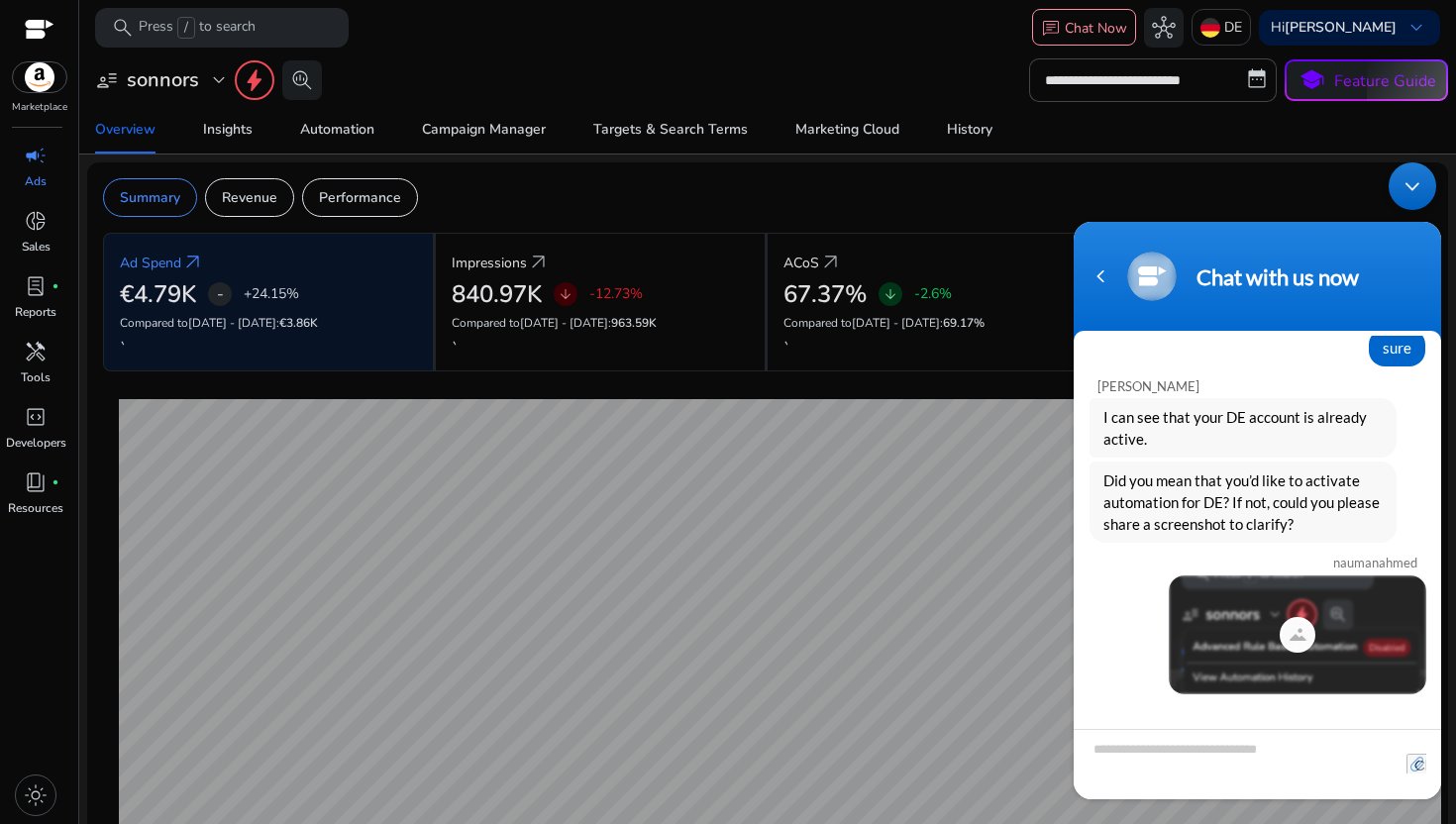 click at bounding box center [1416, 764] 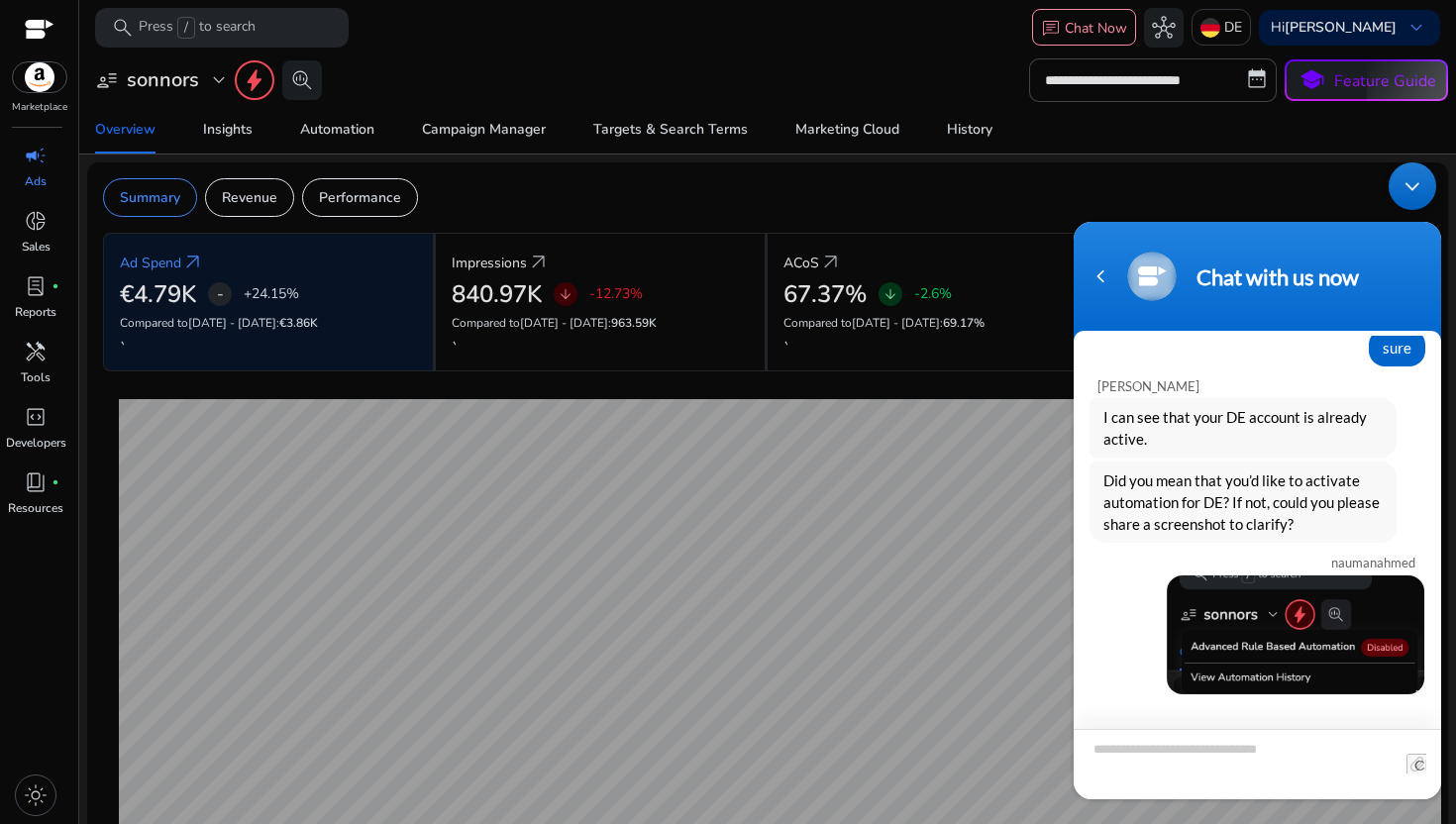 click at bounding box center [1257, 764] 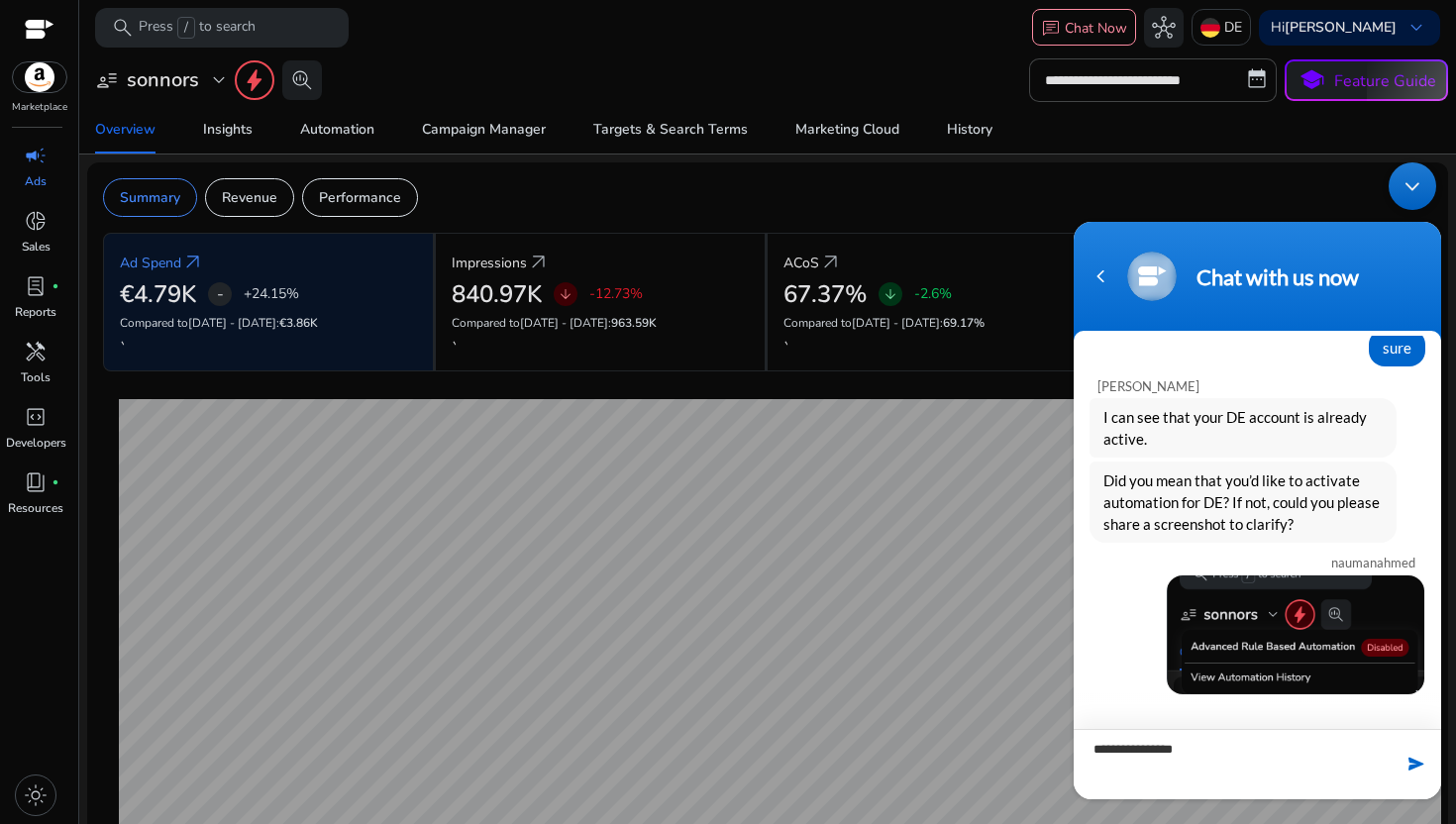 type on "**********" 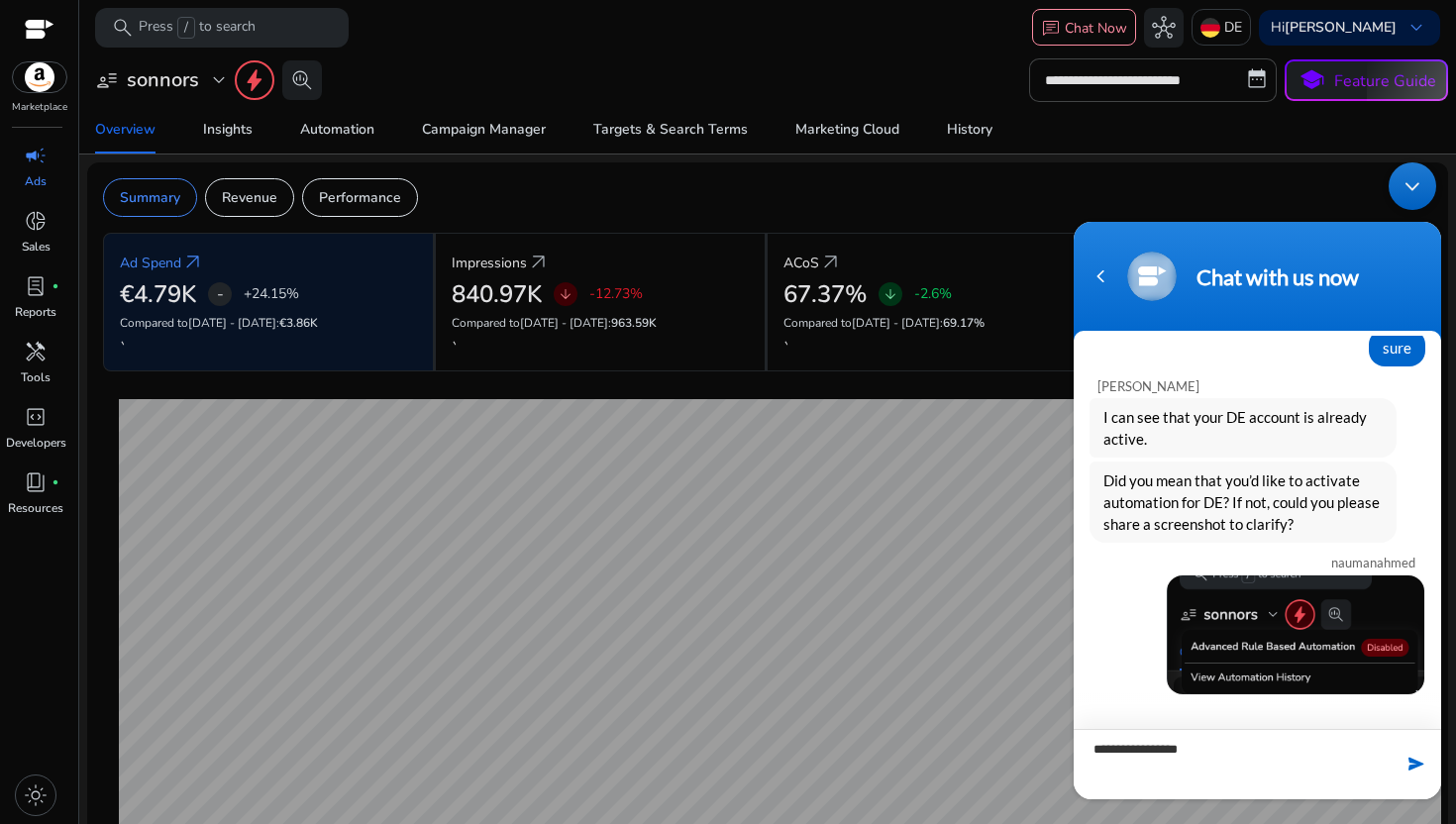 type 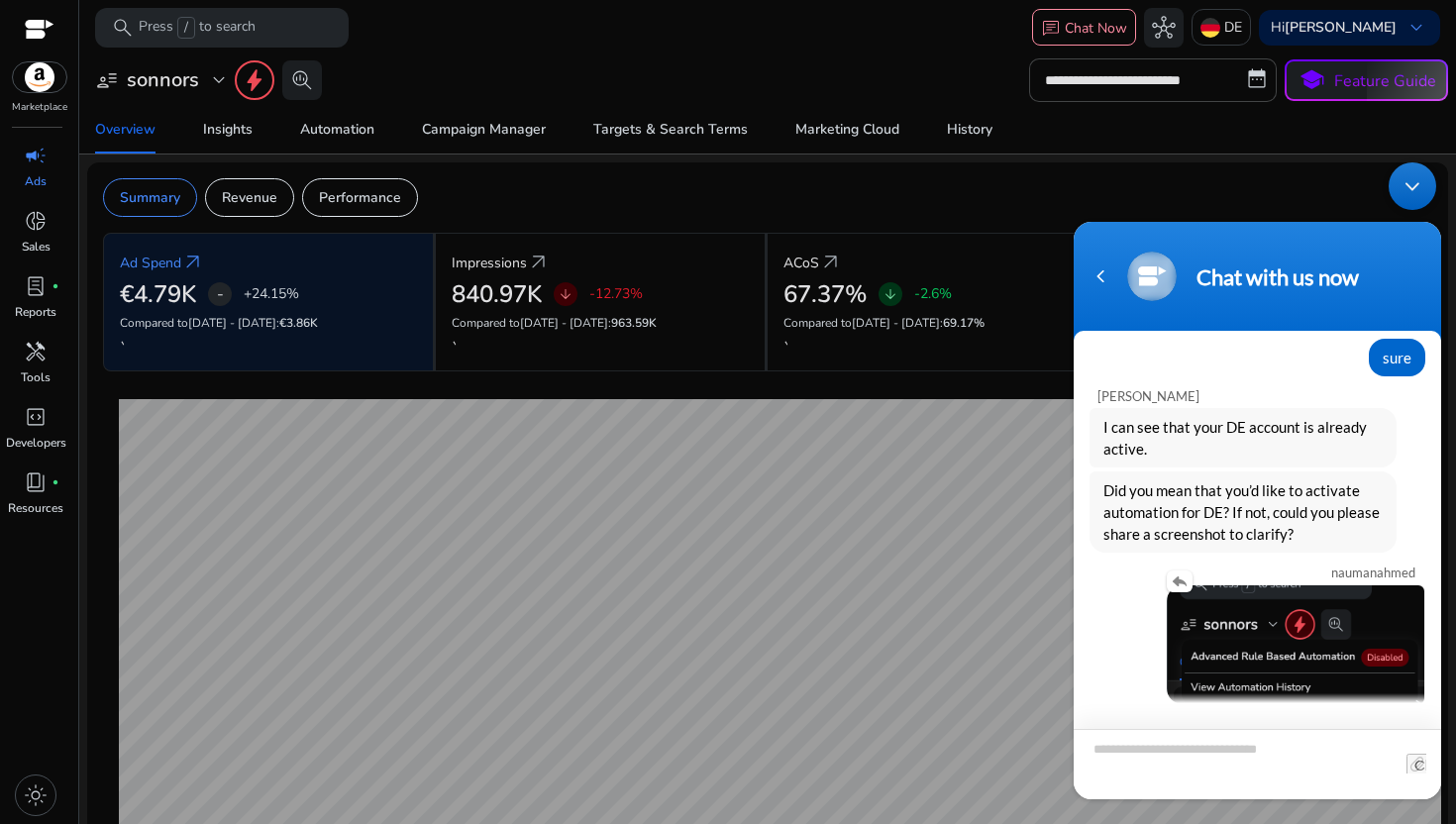 scroll, scrollTop: 375, scrollLeft: 0, axis: vertical 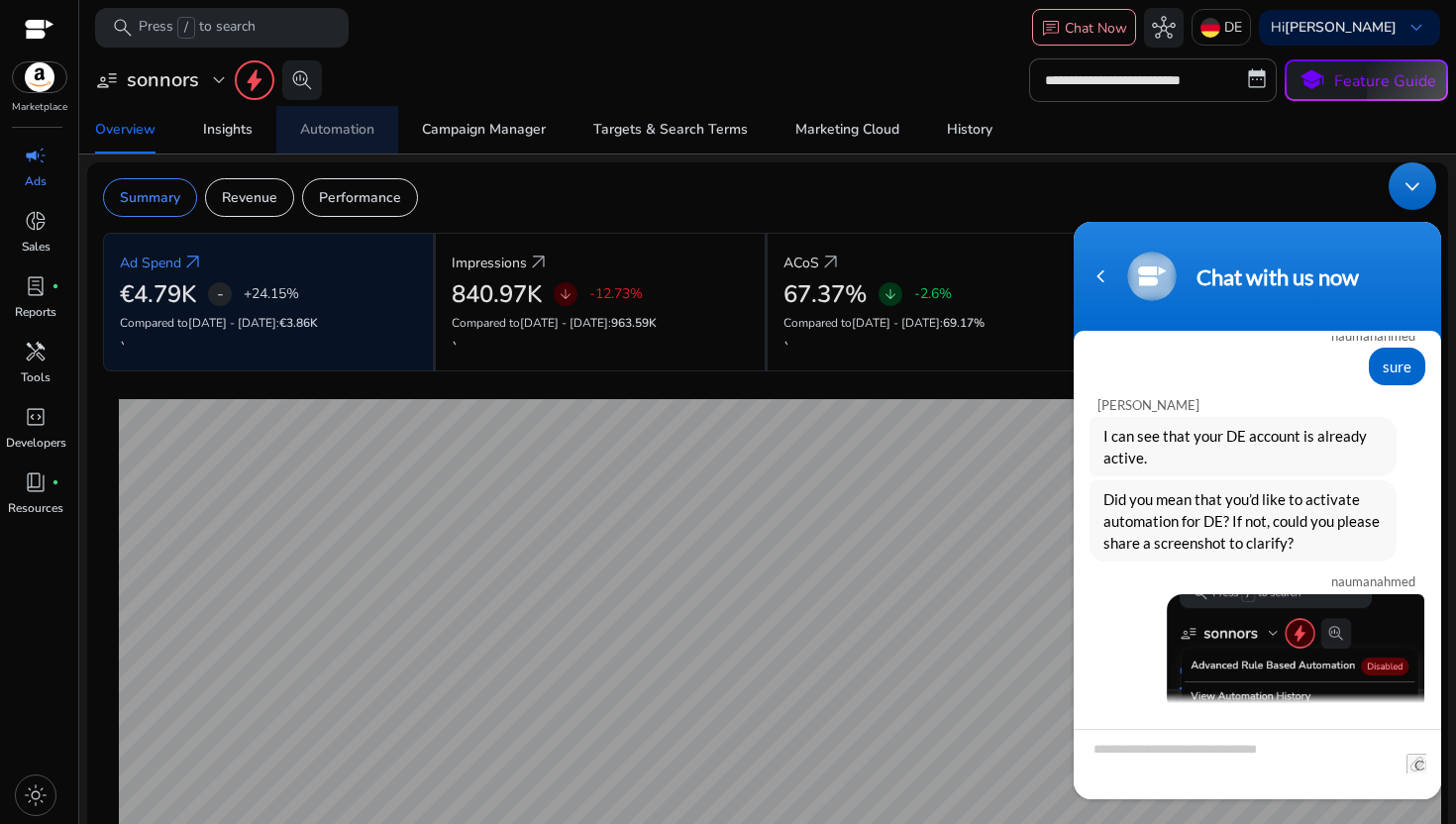 click on "Automation" at bounding box center (337, 130) 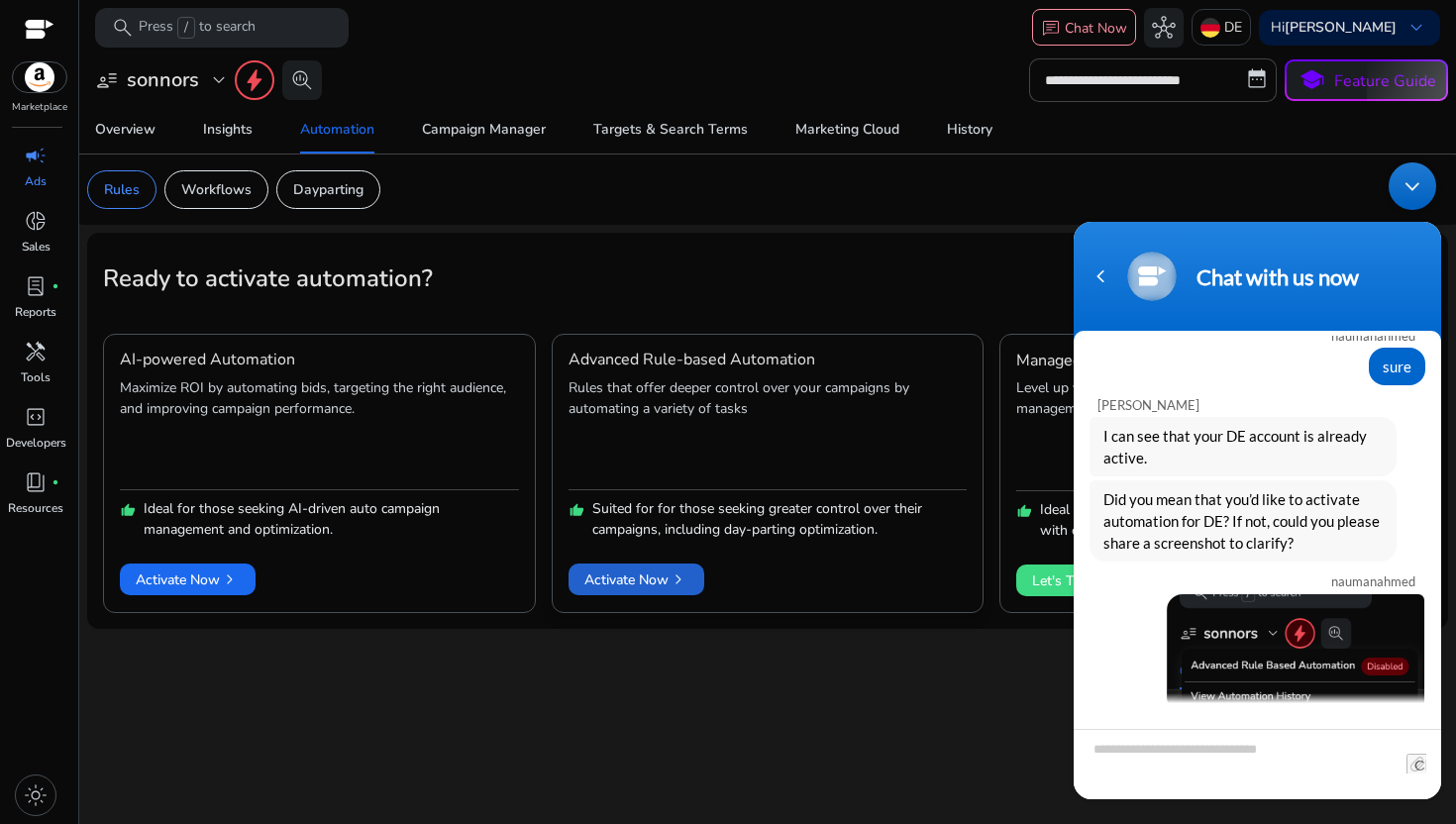 click on "Activate Now   chevron_right" at bounding box center [636, 579] 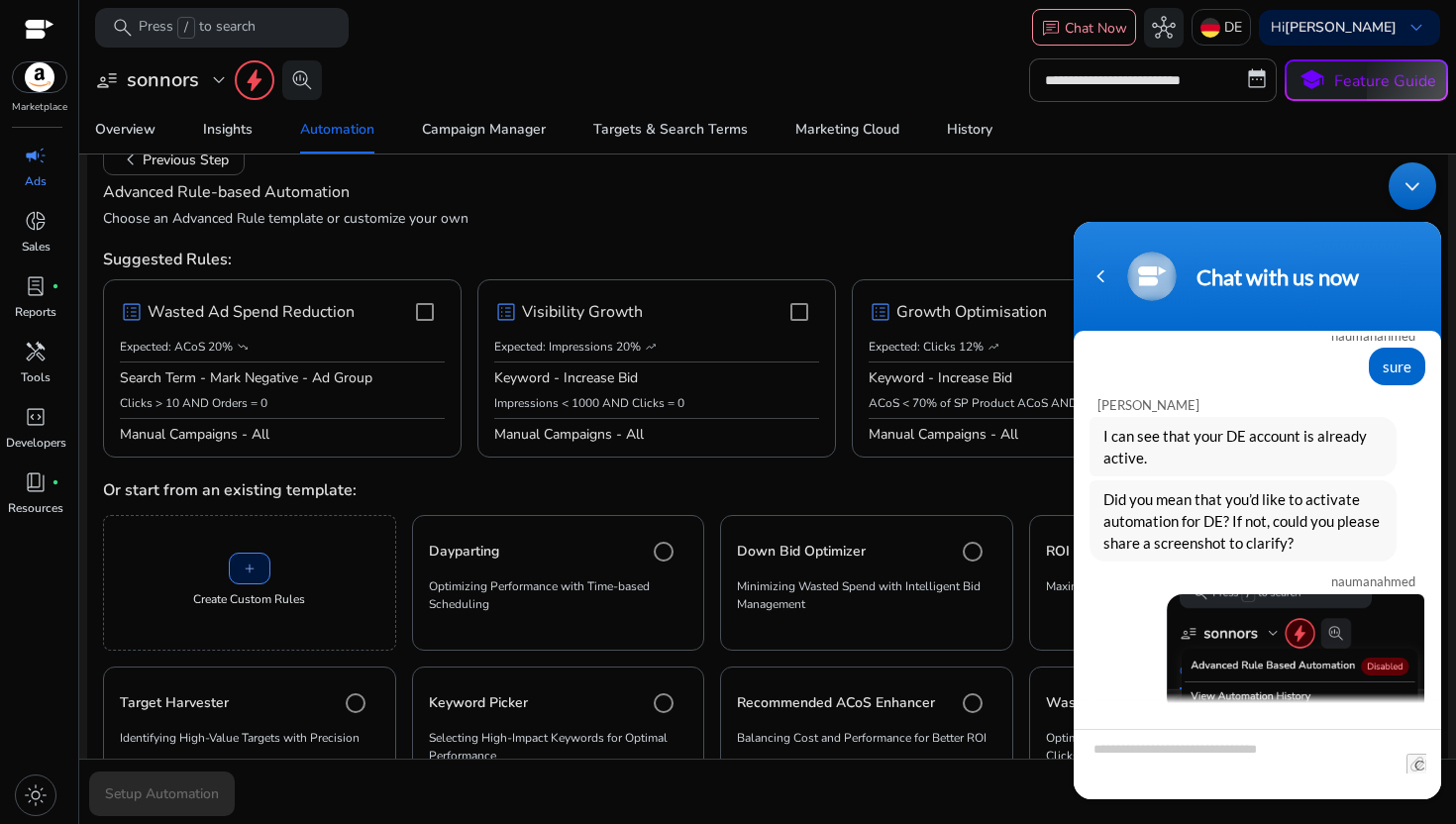scroll, scrollTop: 164, scrollLeft: 0, axis: vertical 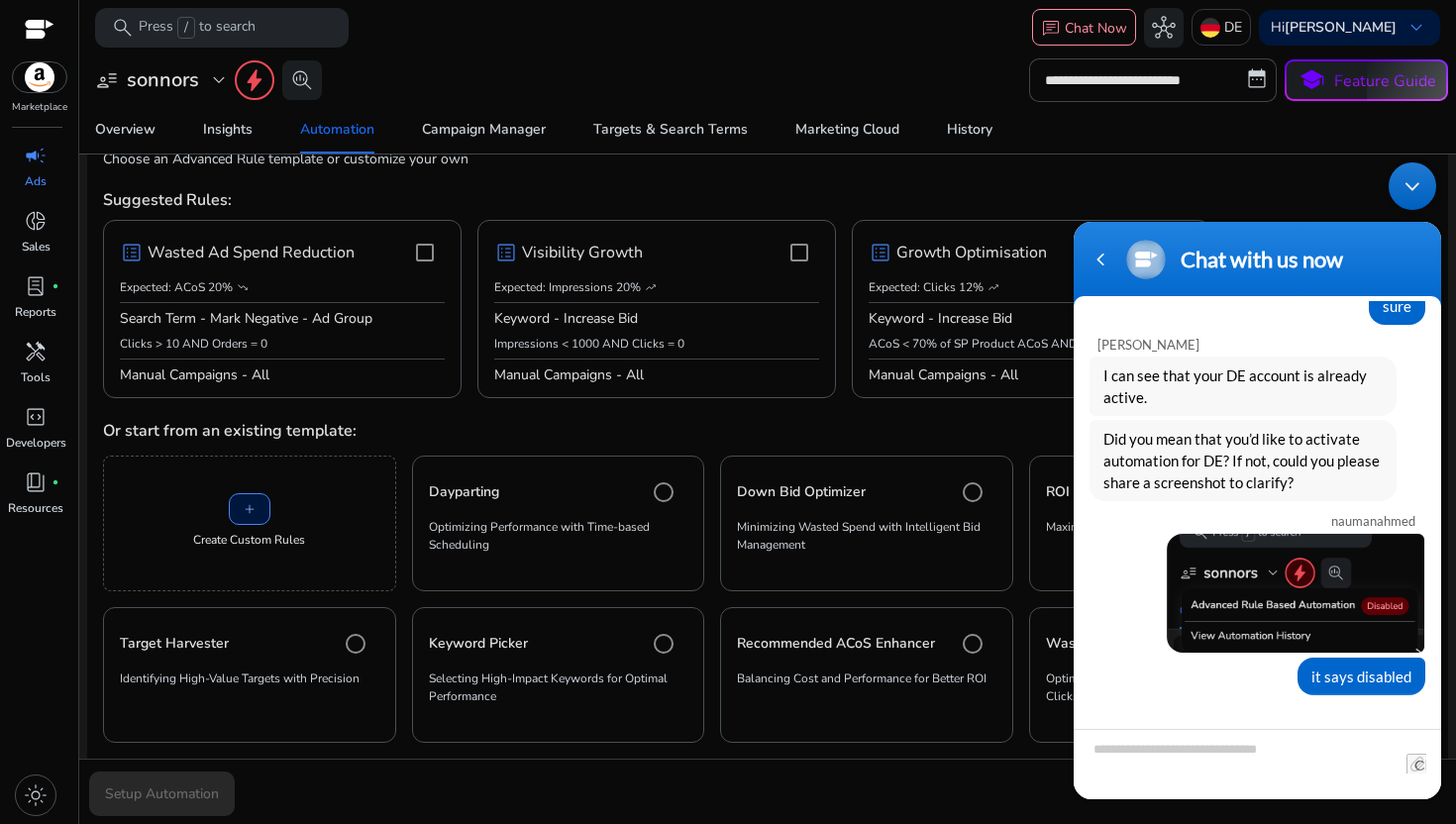 click at bounding box center [1412, 186] 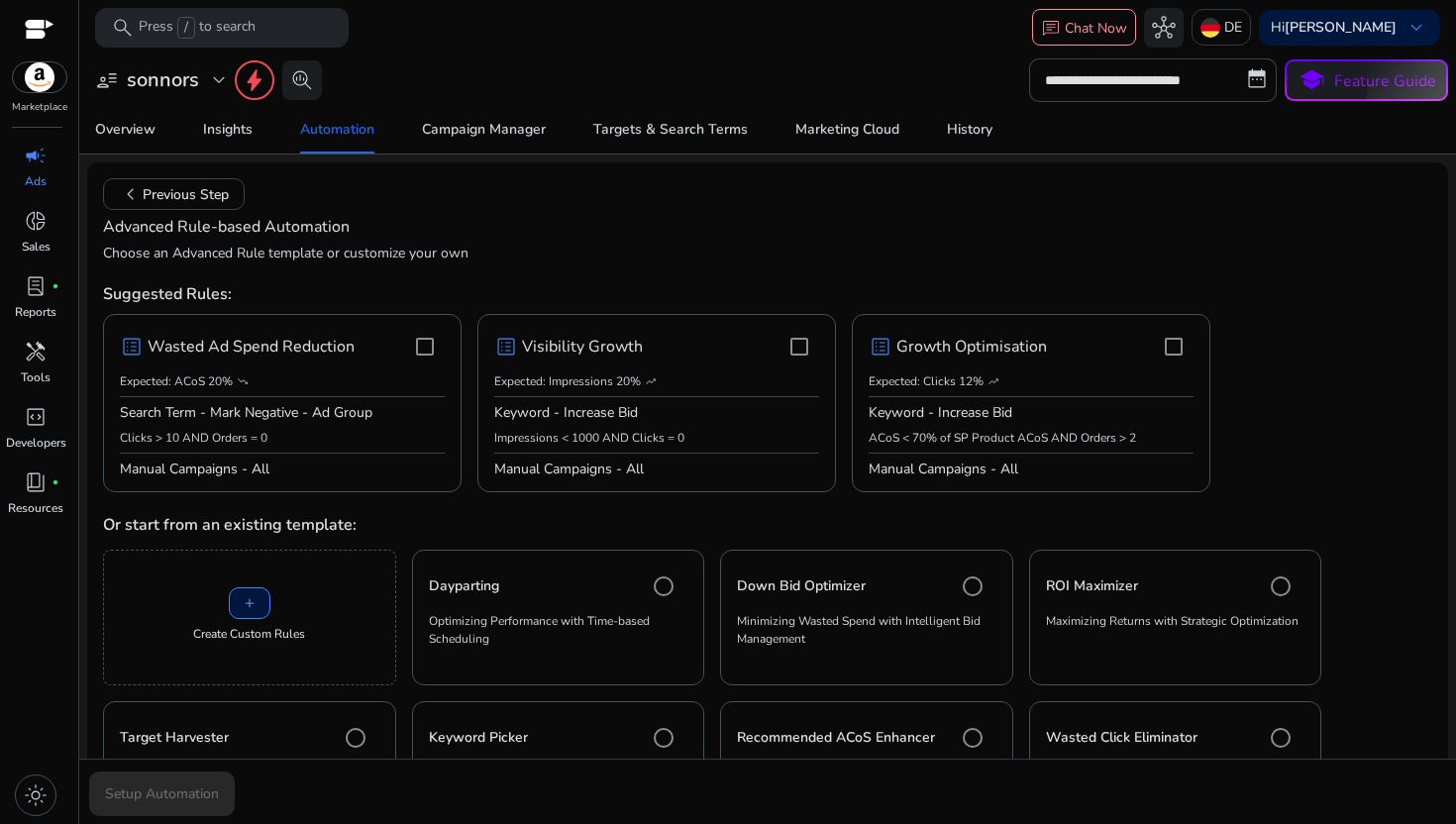 scroll, scrollTop: 0, scrollLeft: 0, axis: both 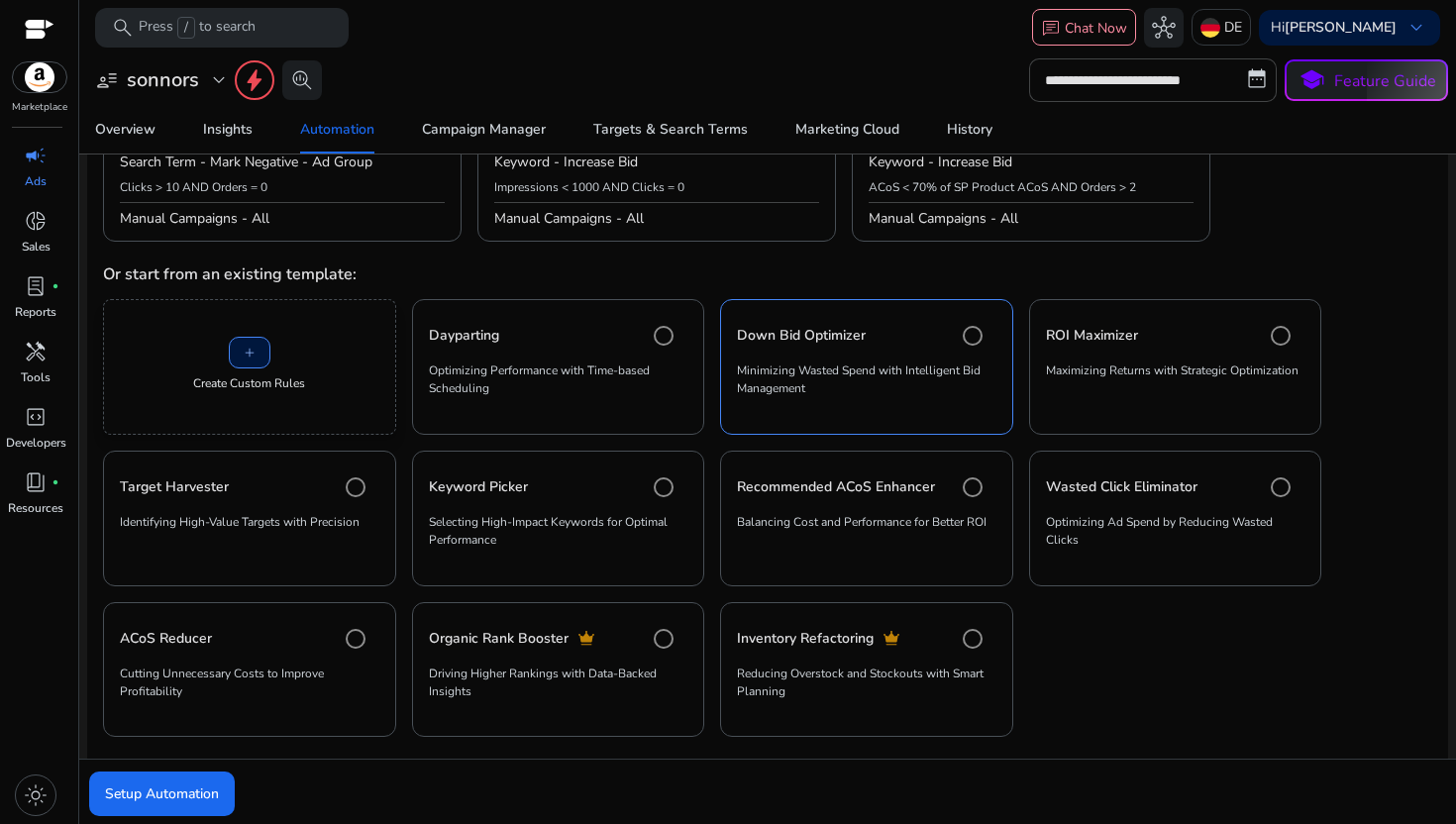 click on "add   Create Custom Rules" at bounding box center (250, 366) 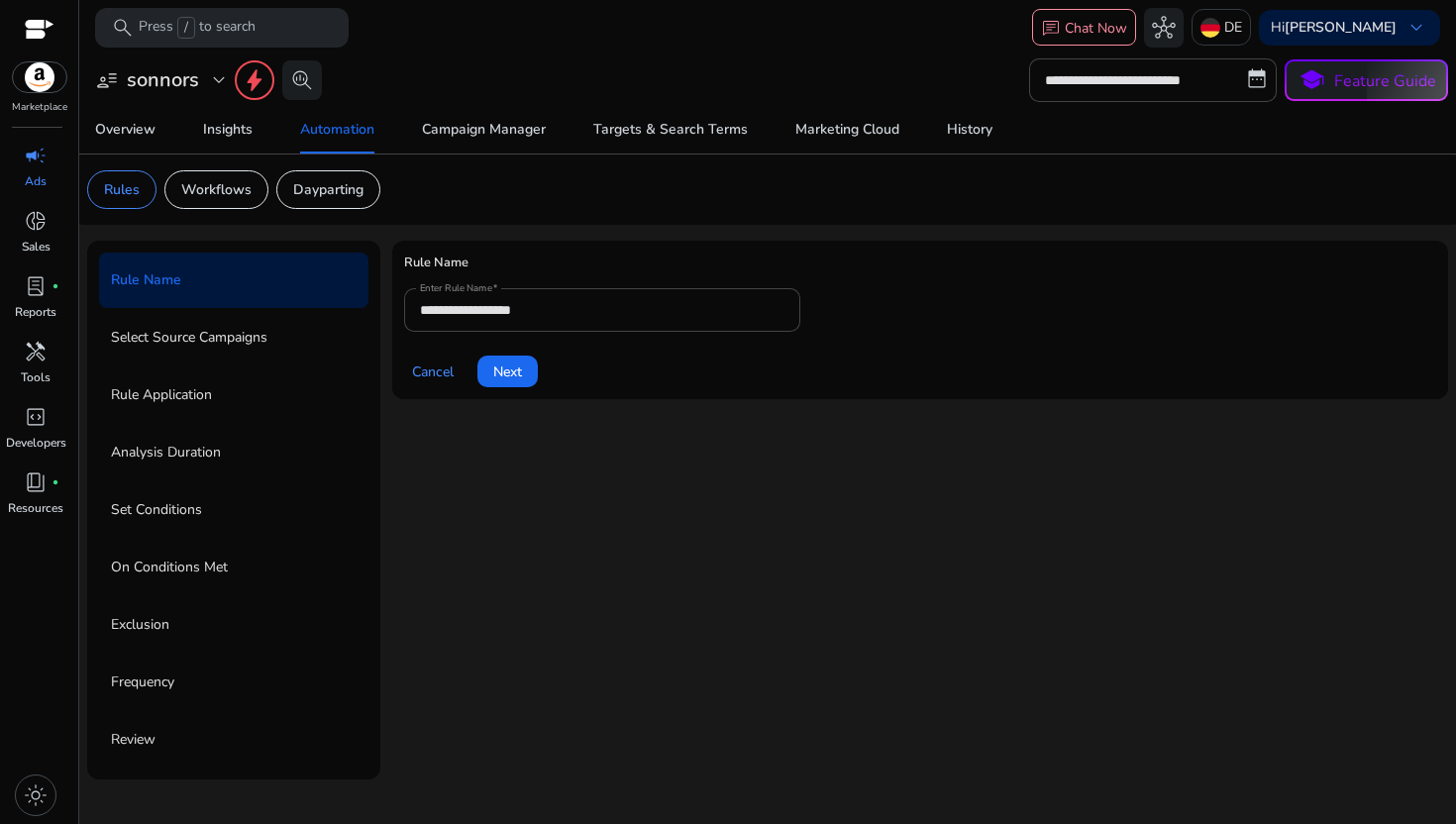 scroll, scrollTop: 0, scrollLeft: 0, axis: both 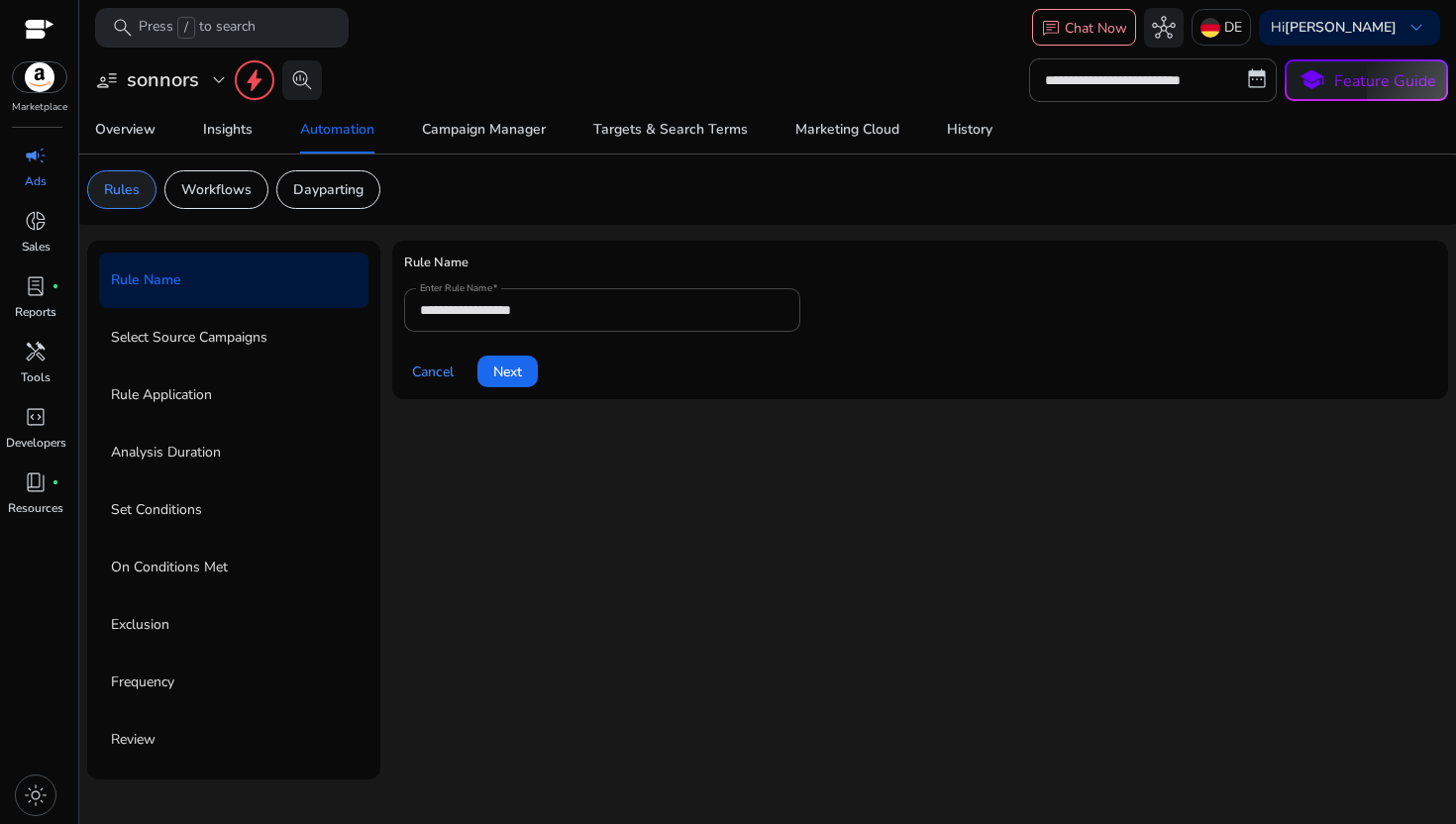 click on "Rules" 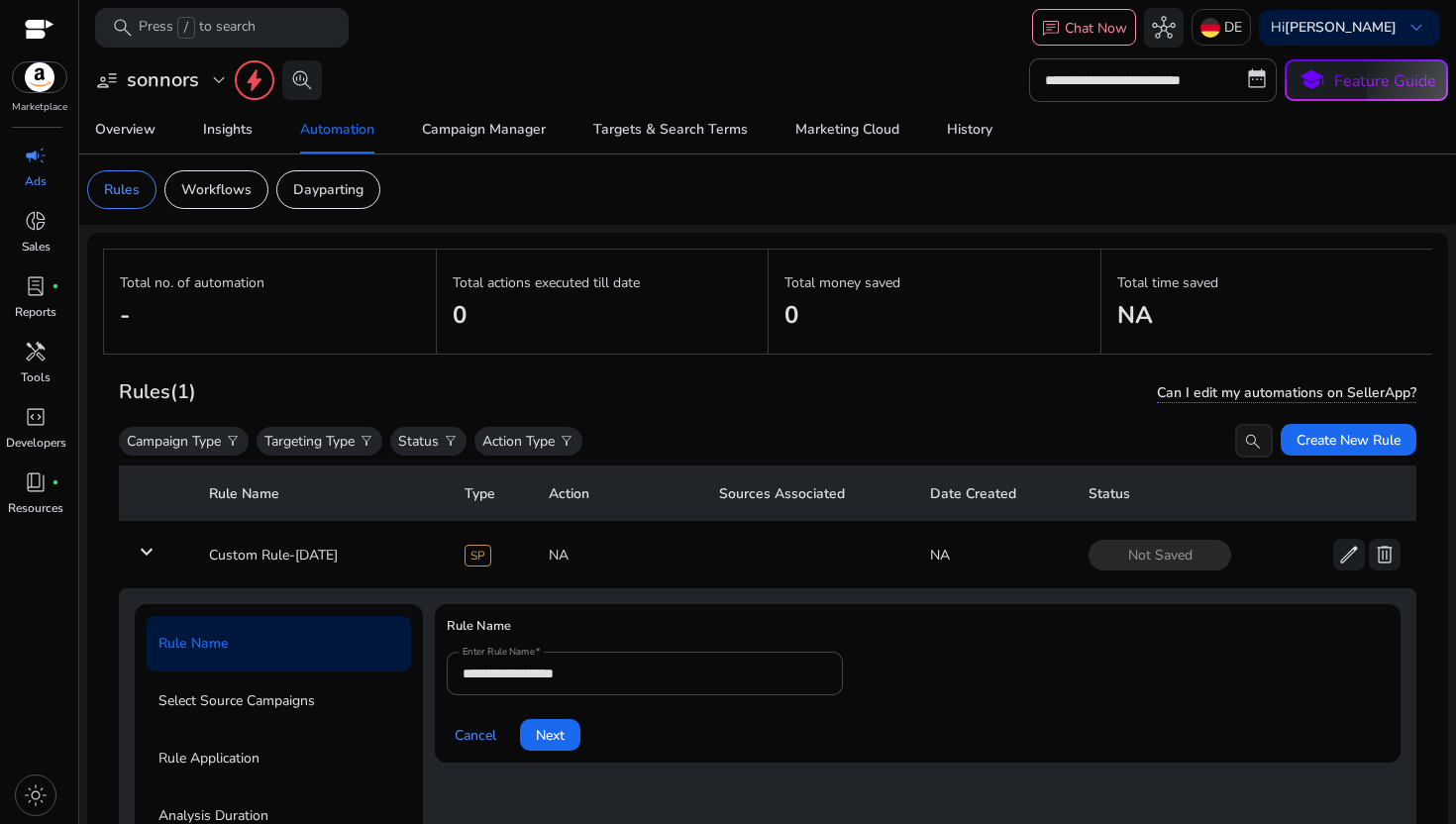 scroll, scrollTop: 136, scrollLeft: 0, axis: vertical 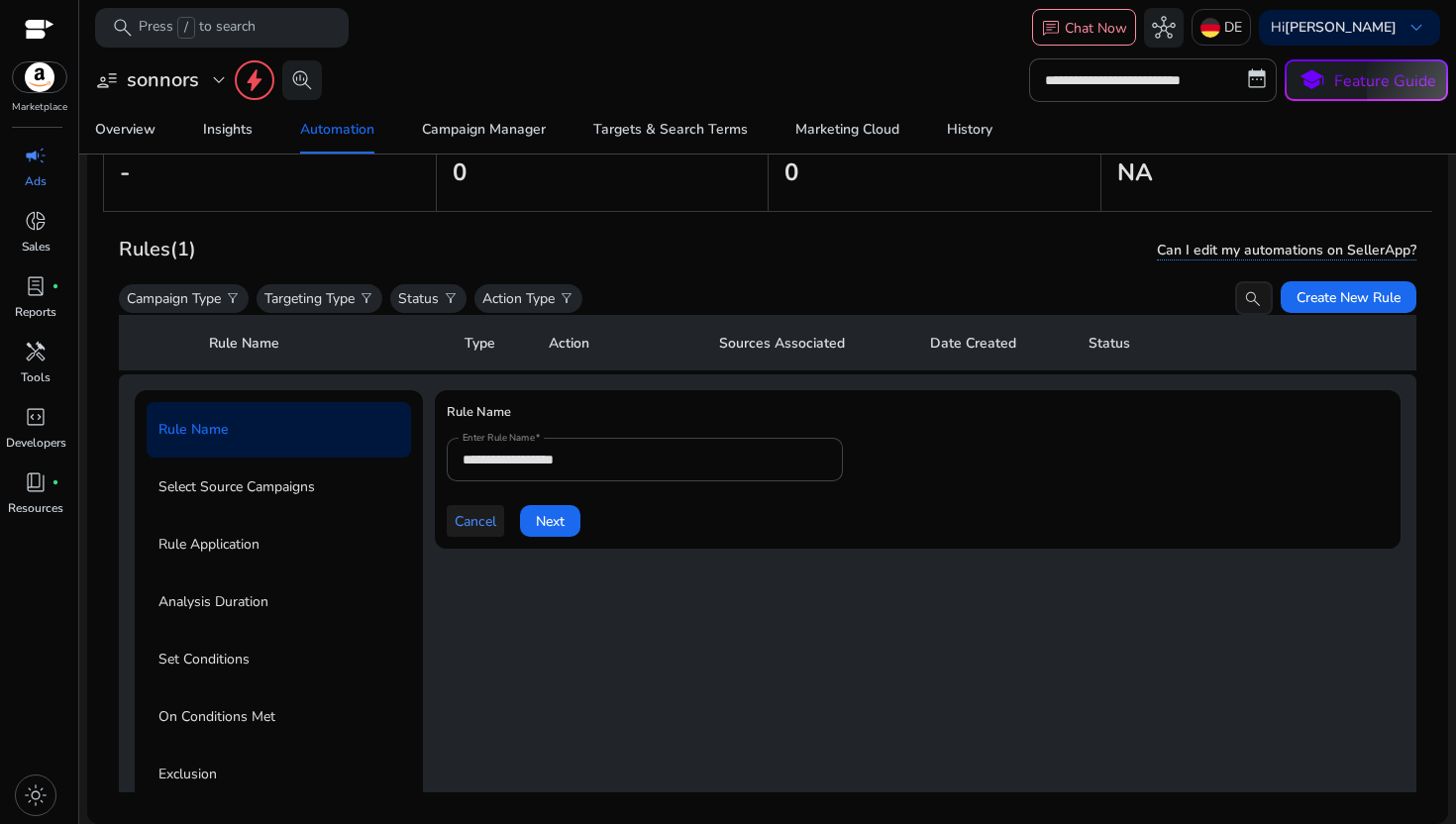 click 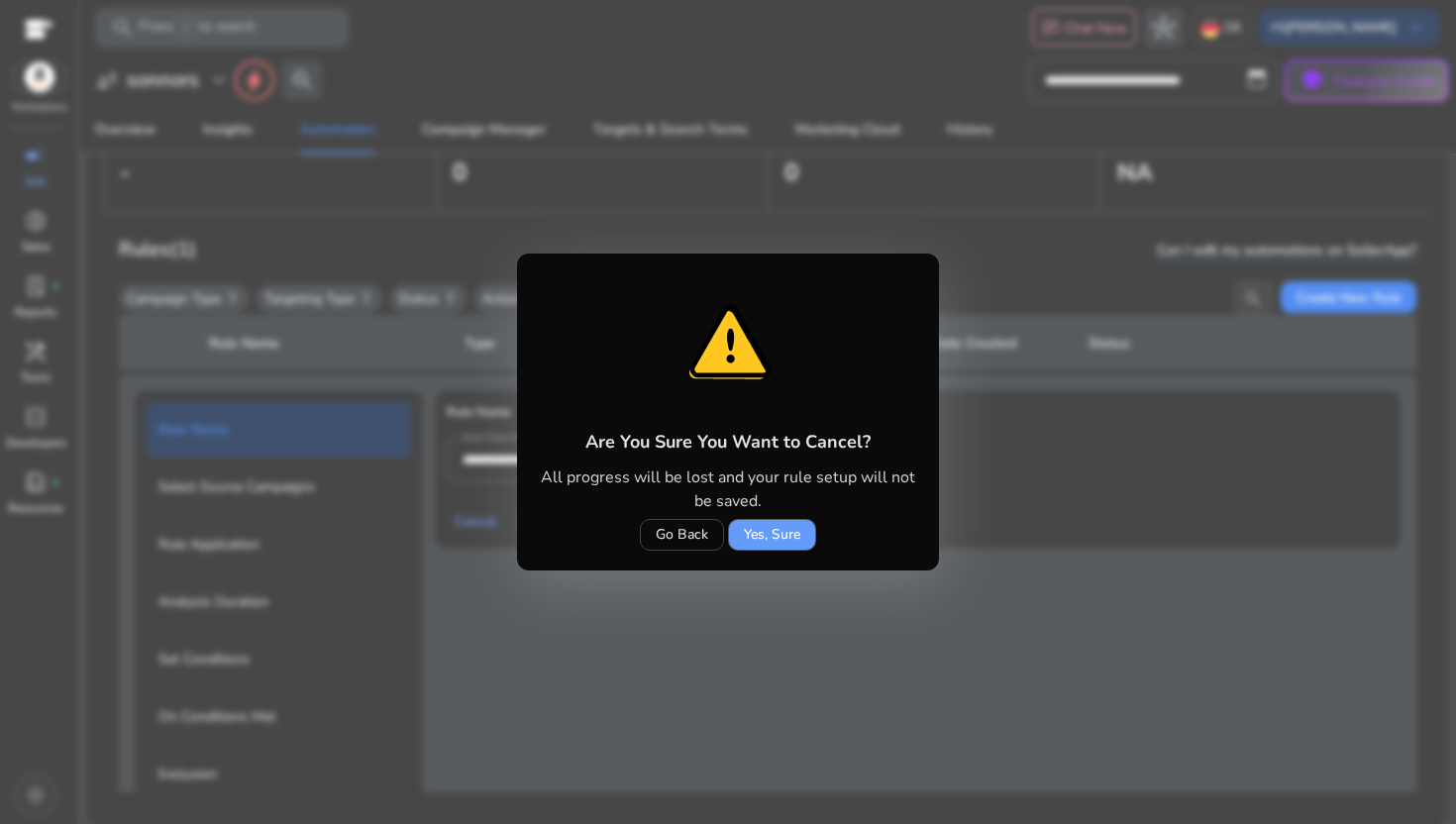 click on "Yes, Sure" at bounding box center (772, 534) 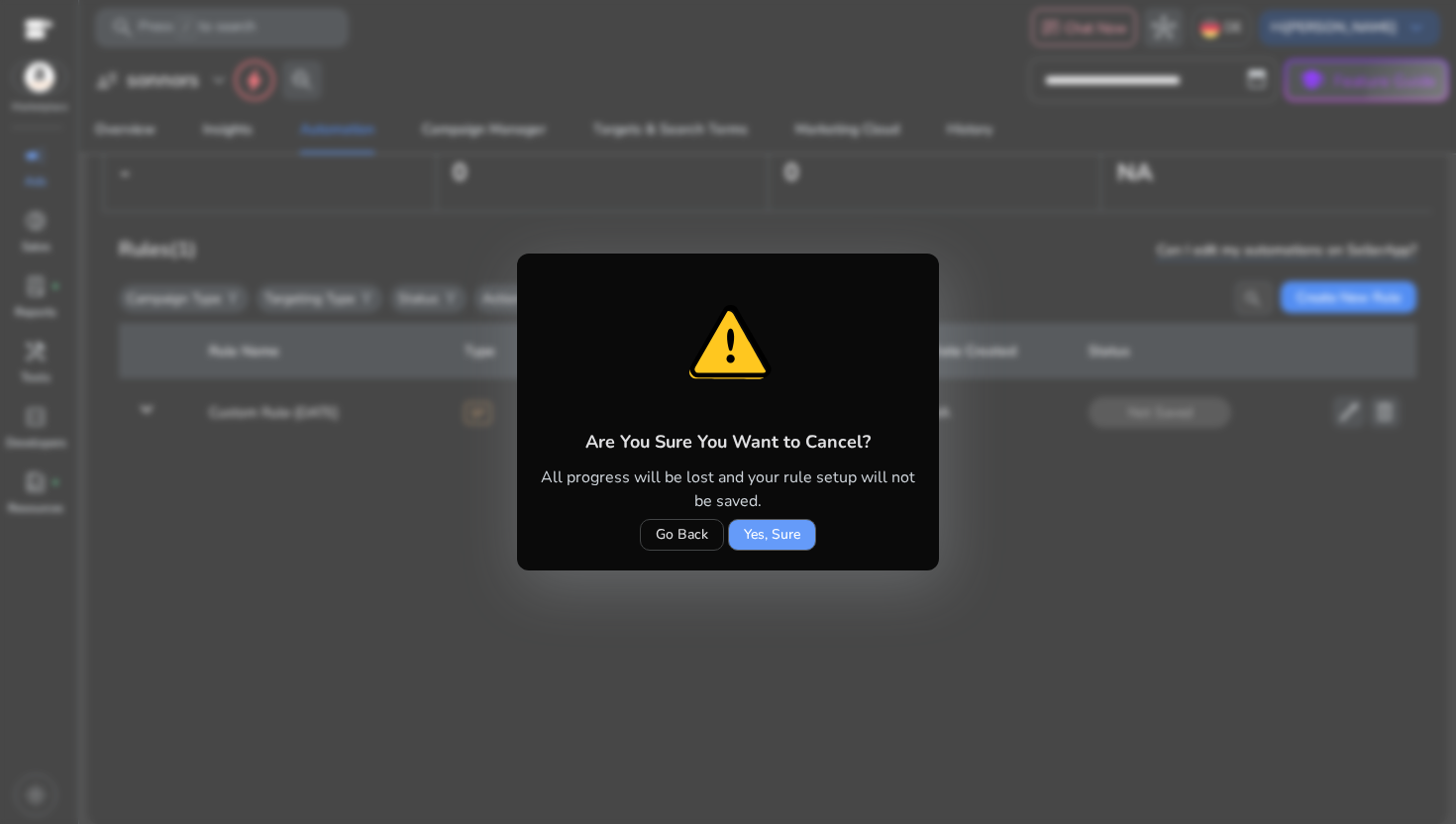 scroll, scrollTop: 0, scrollLeft: 0, axis: both 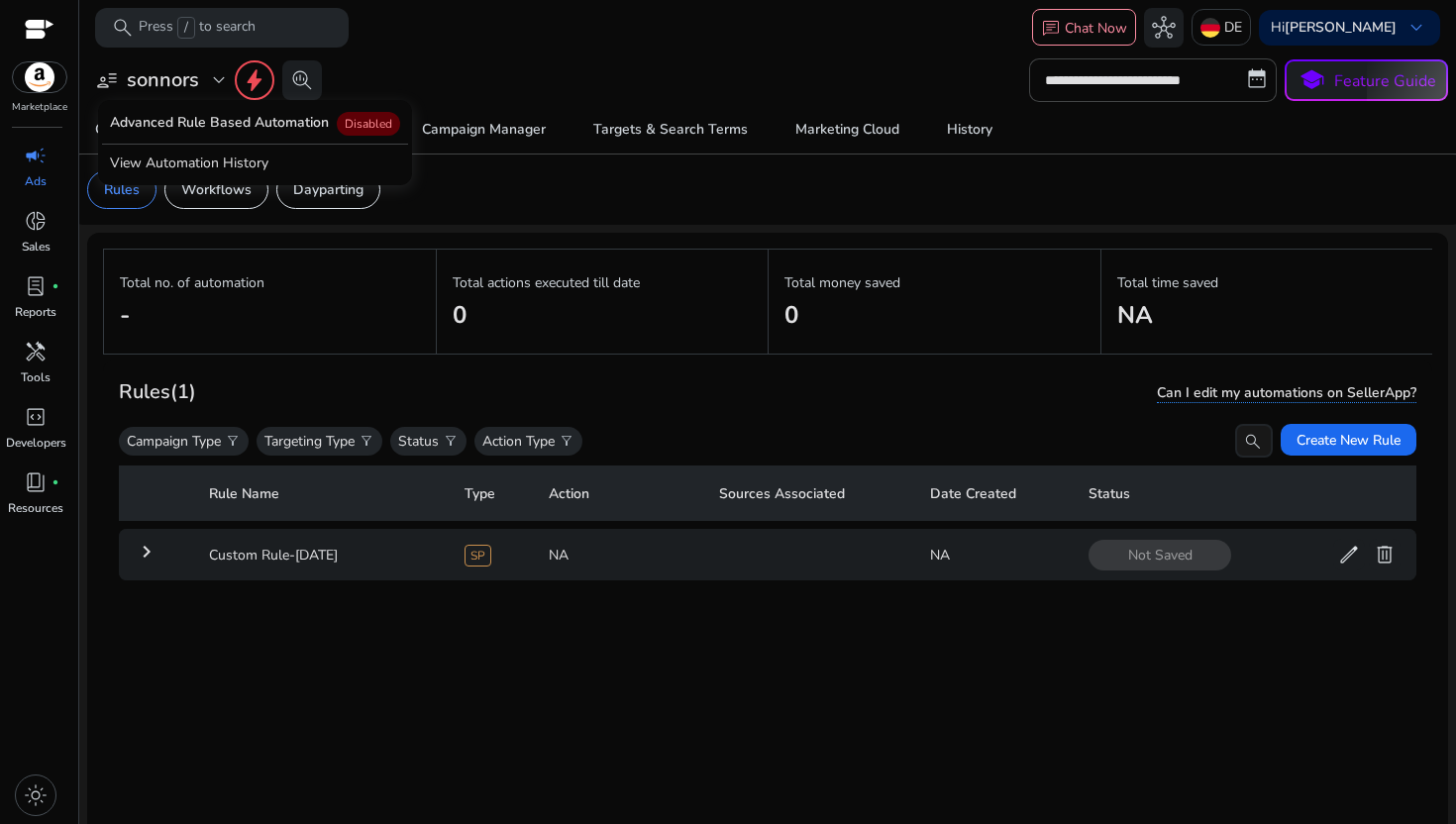 click on "Disabled" at bounding box center [368, 124] 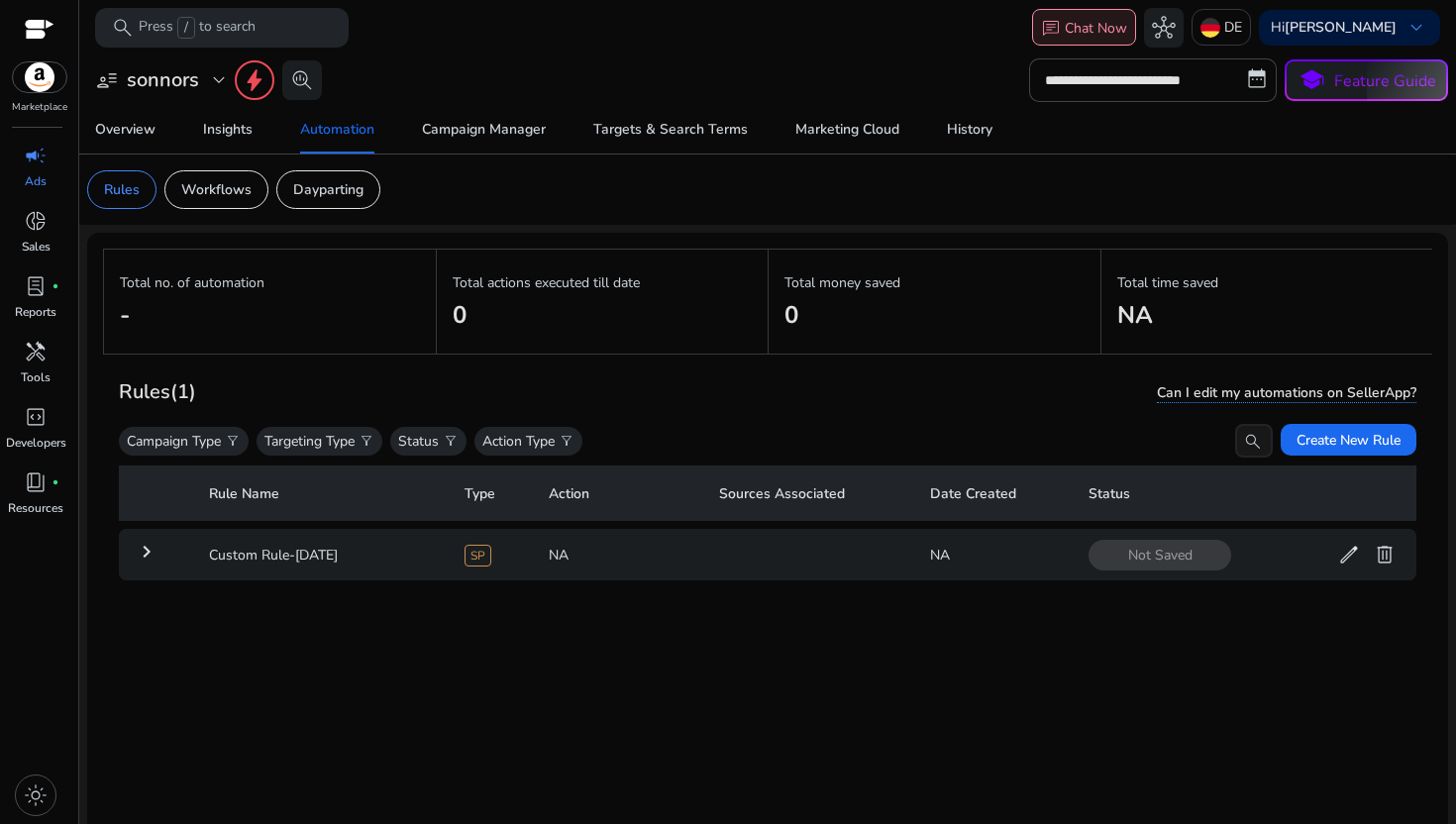click on "chat  Chat Now" at bounding box center [1084, 28] 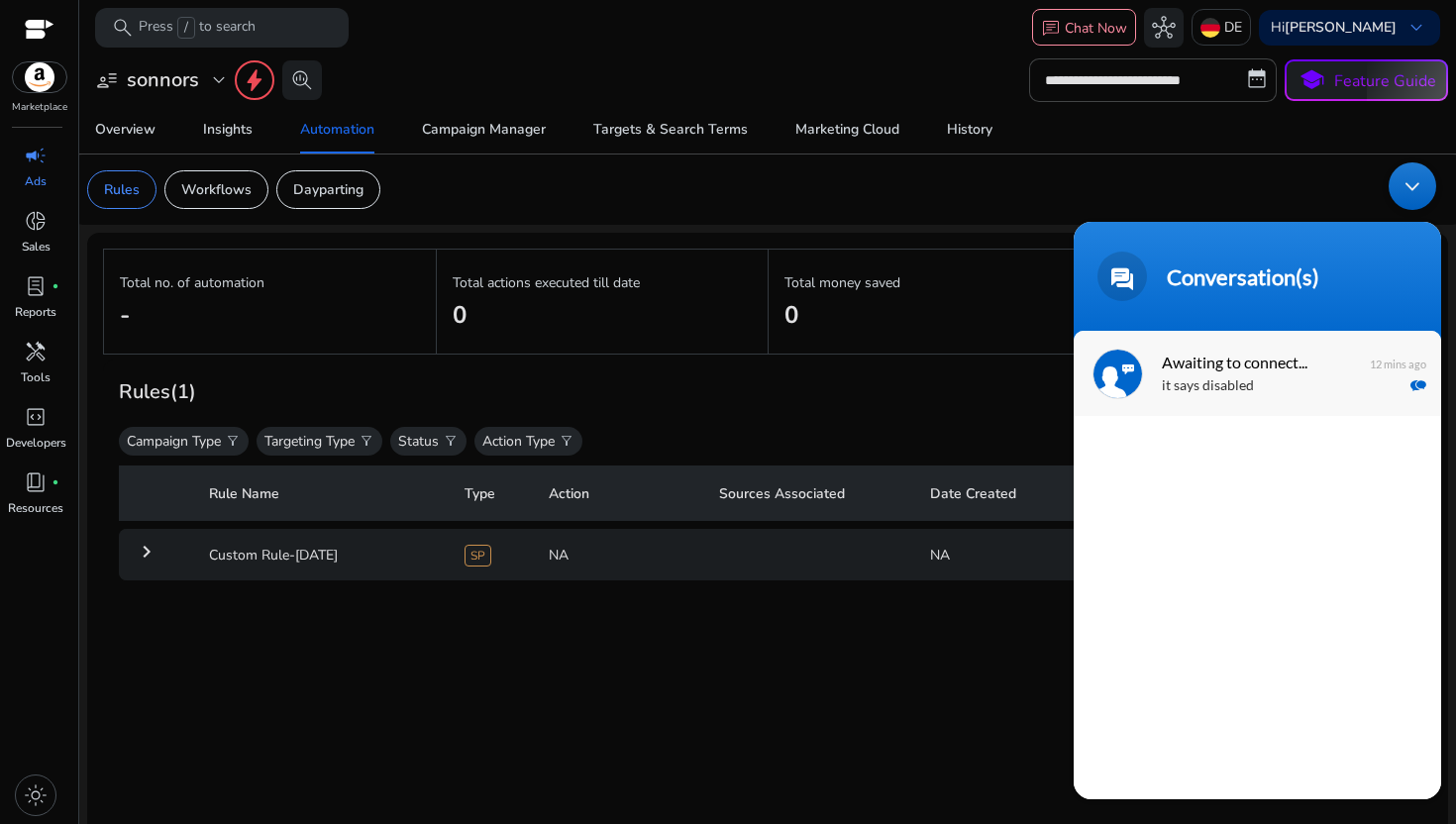 click on "Awaiting to connect..." at bounding box center (1255, 361) 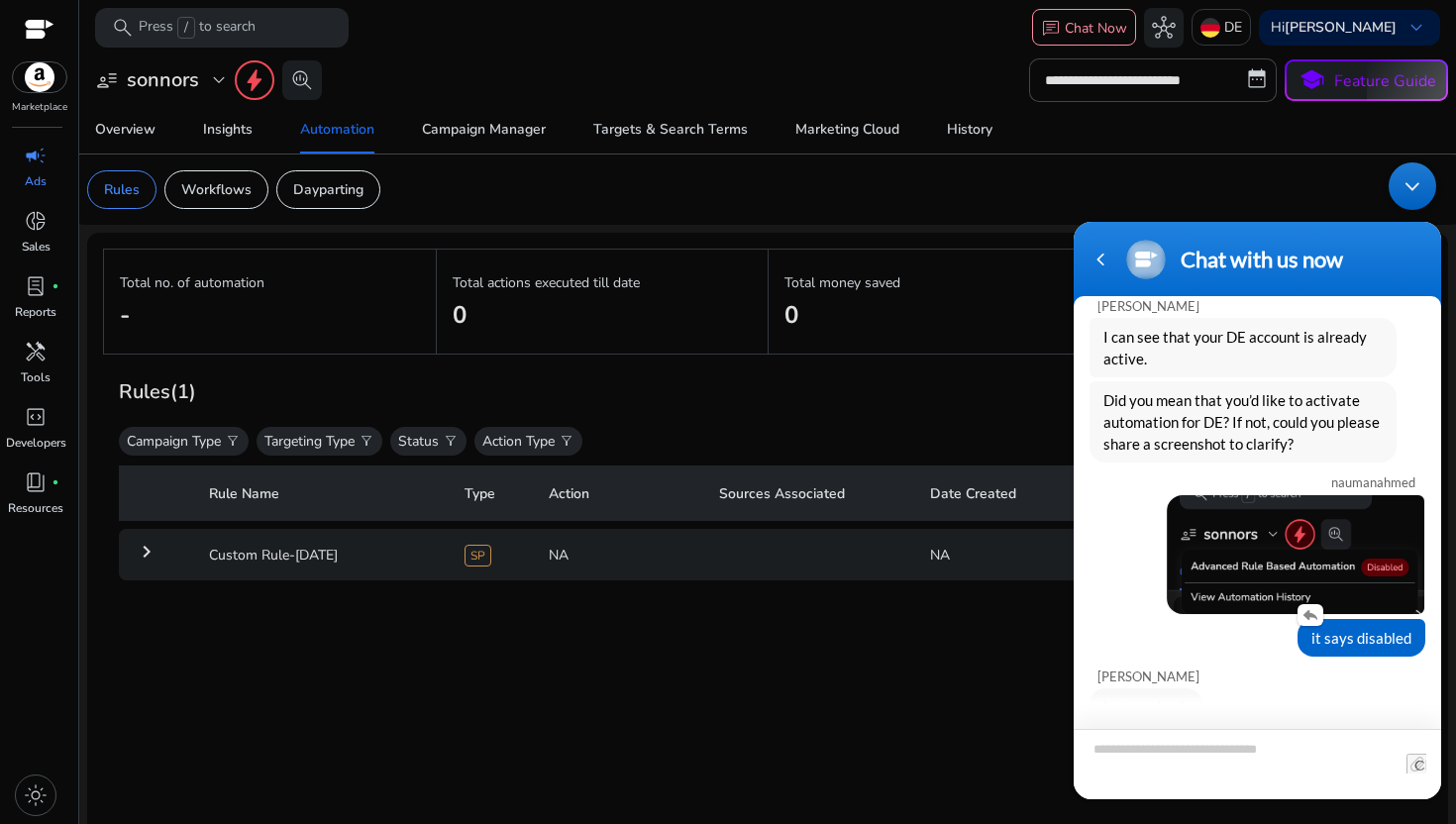 scroll, scrollTop: 470, scrollLeft: 0, axis: vertical 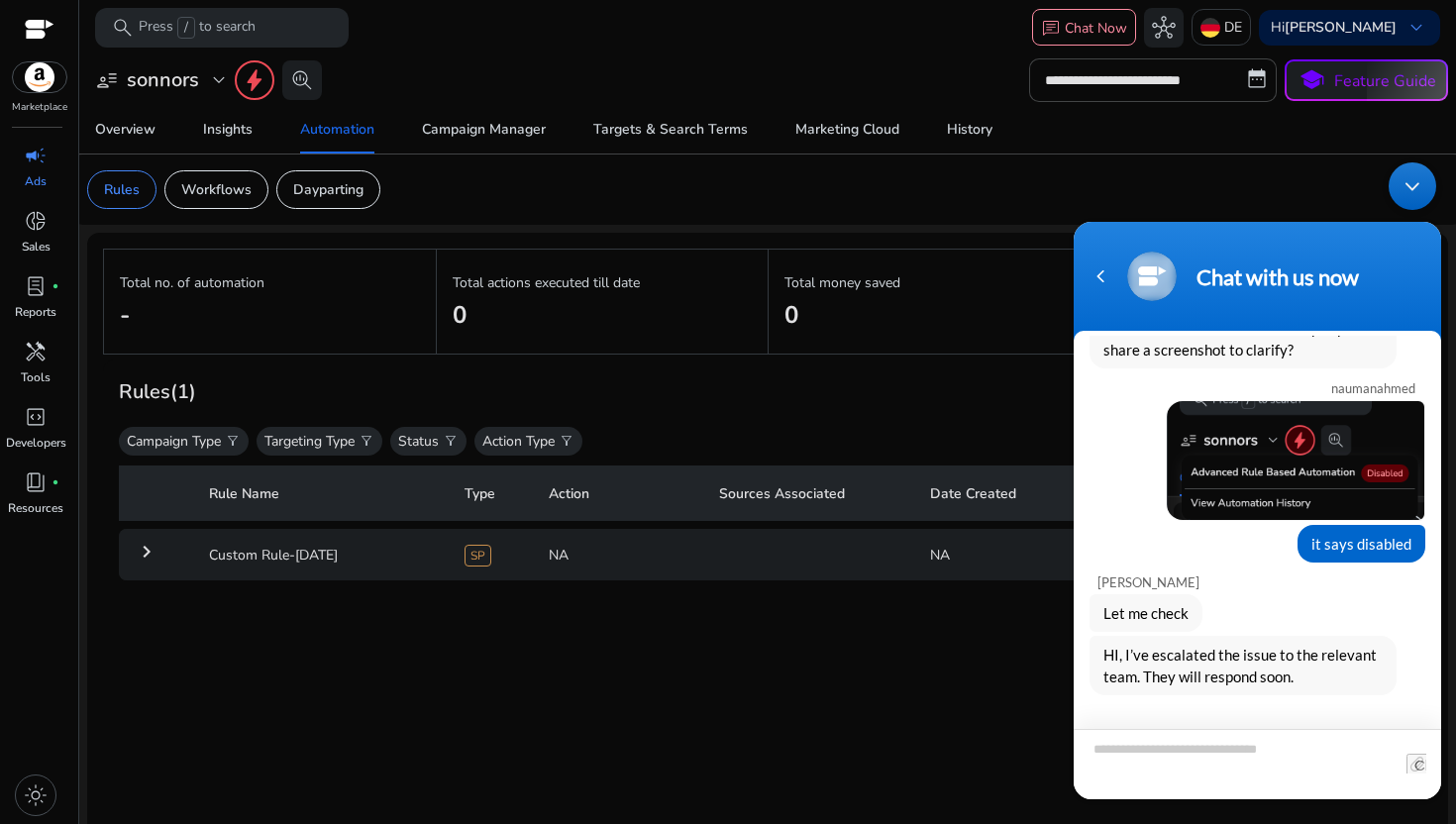 click at bounding box center (1257, 764) 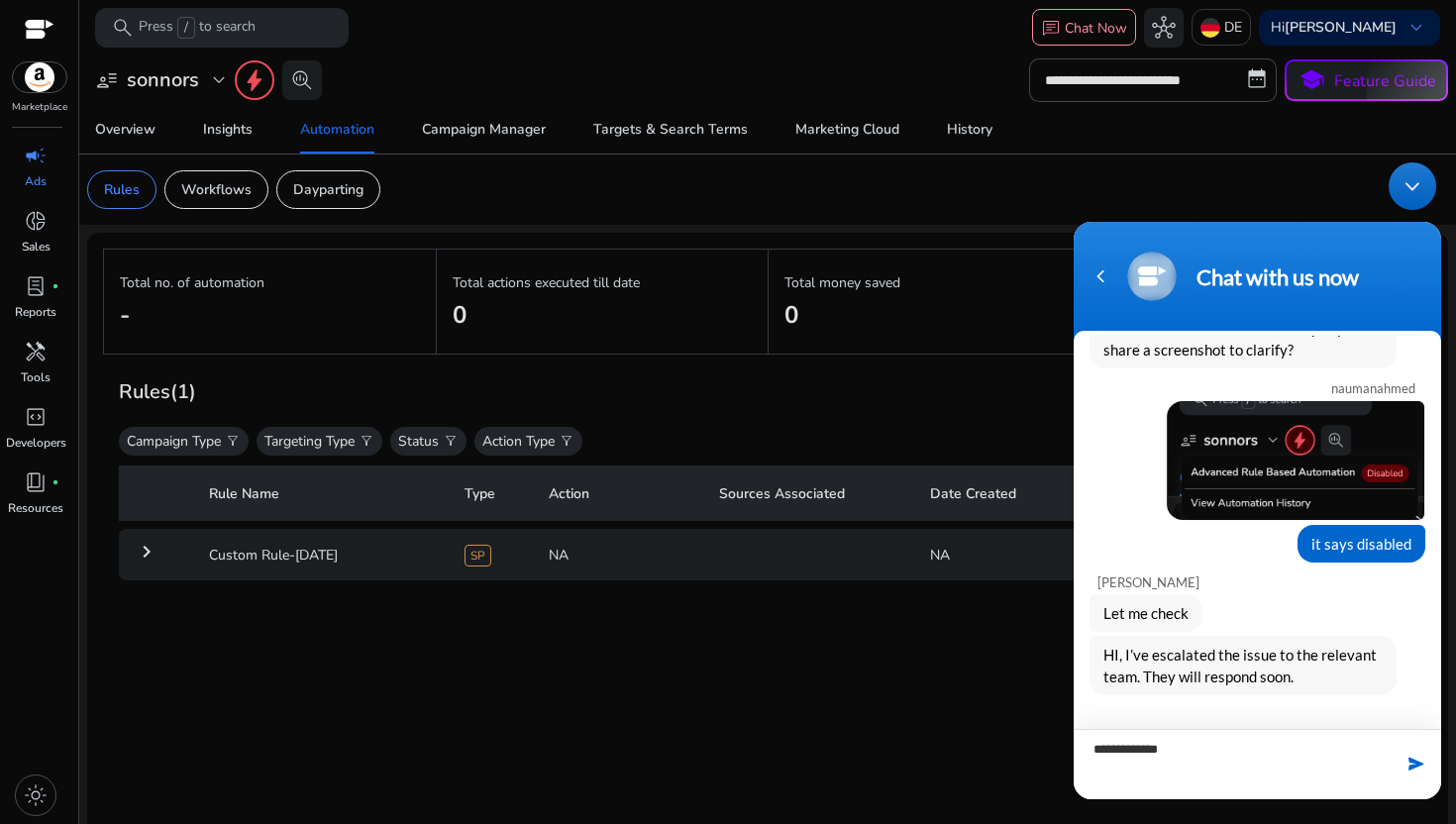 type on "**********" 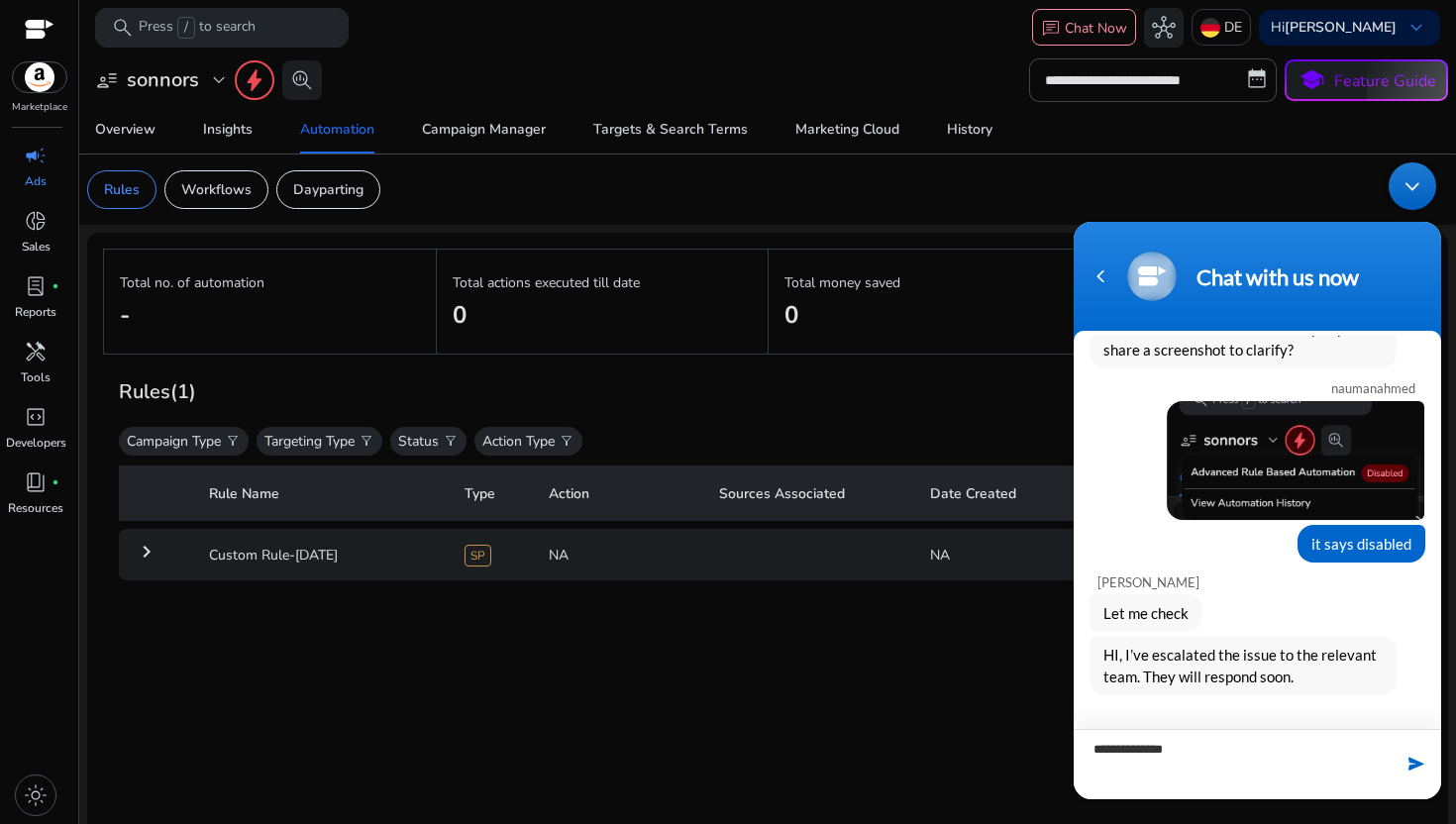 type 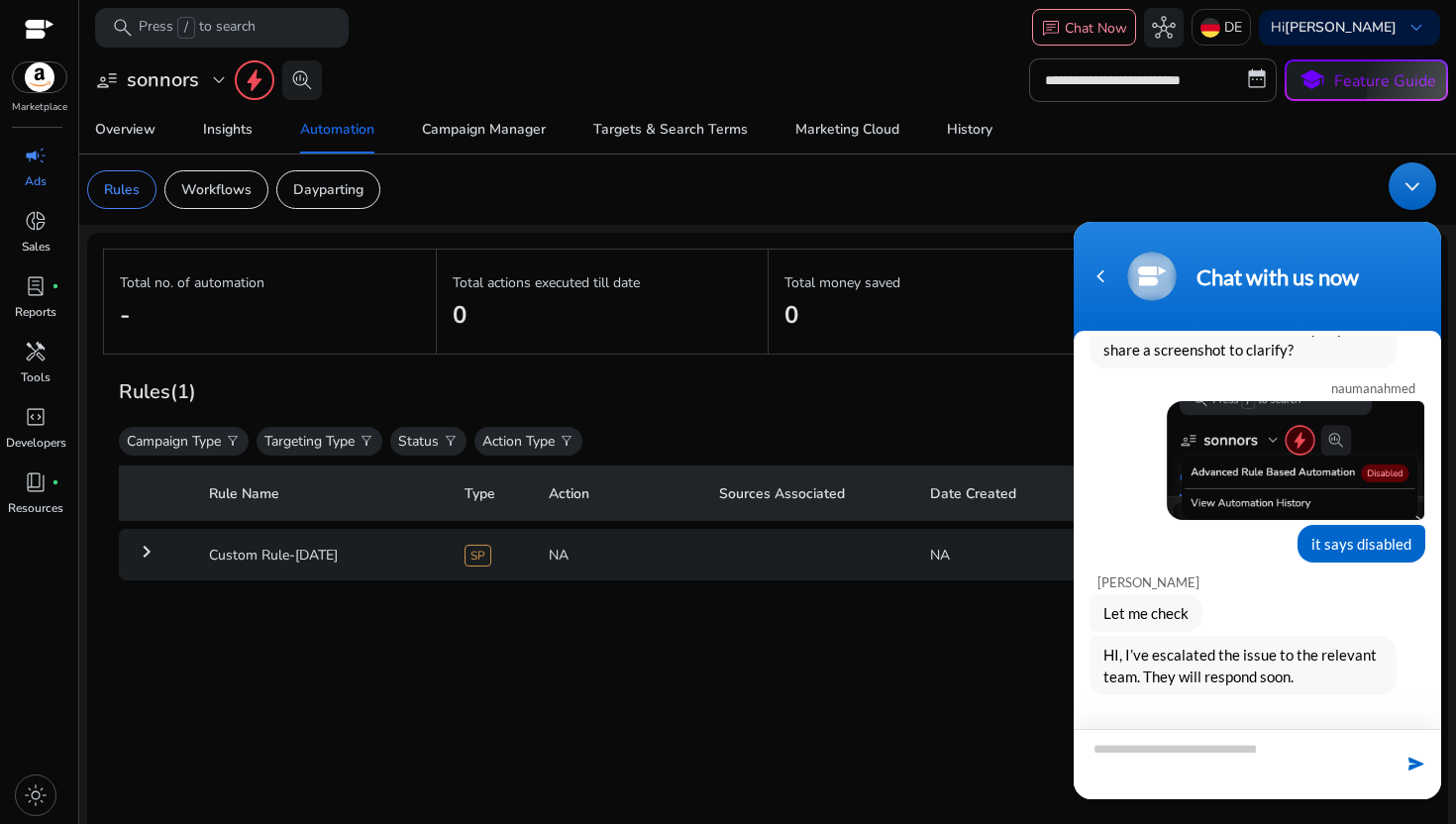 scroll, scrollTop: 638, scrollLeft: 0, axis: vertical 